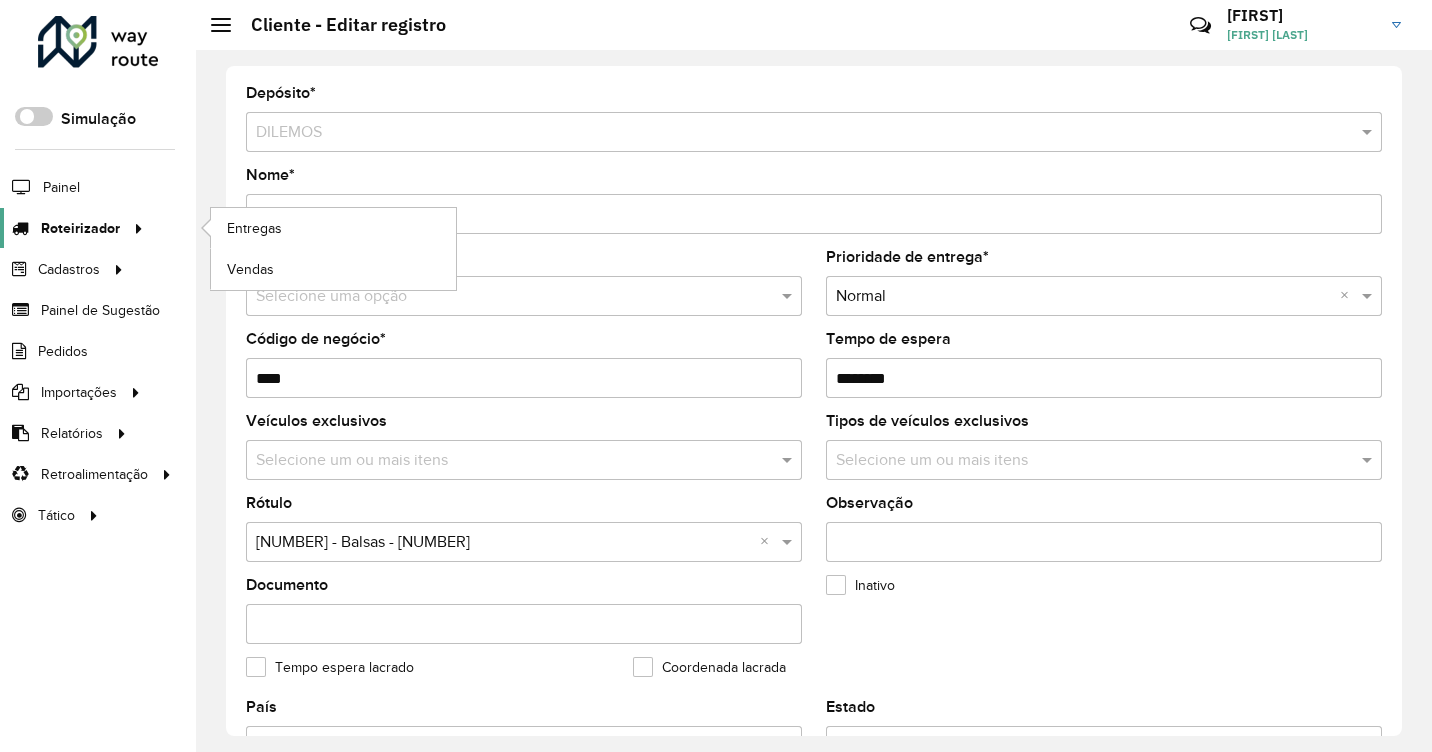 scroll, scrollTop: 0, scrollLeft: 0, axis: both 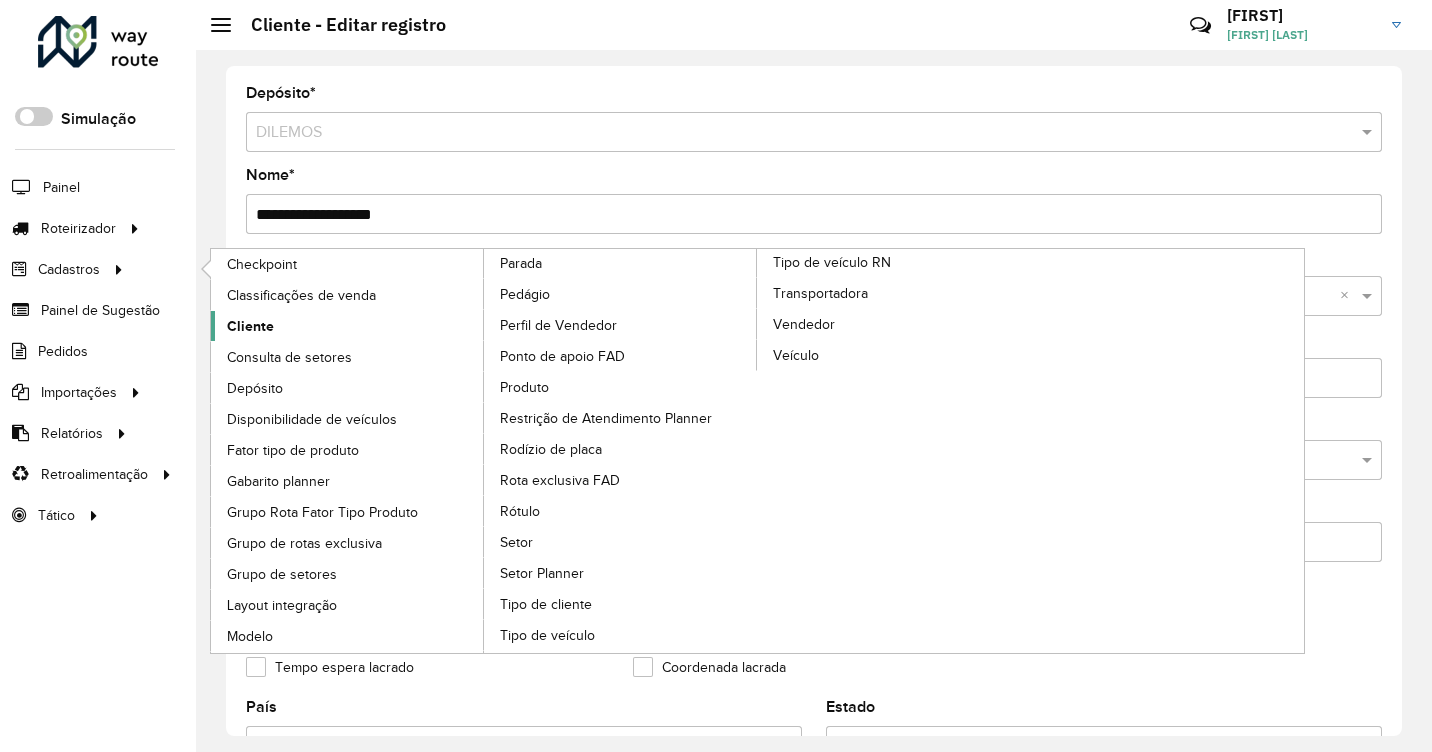click on "Cliente" 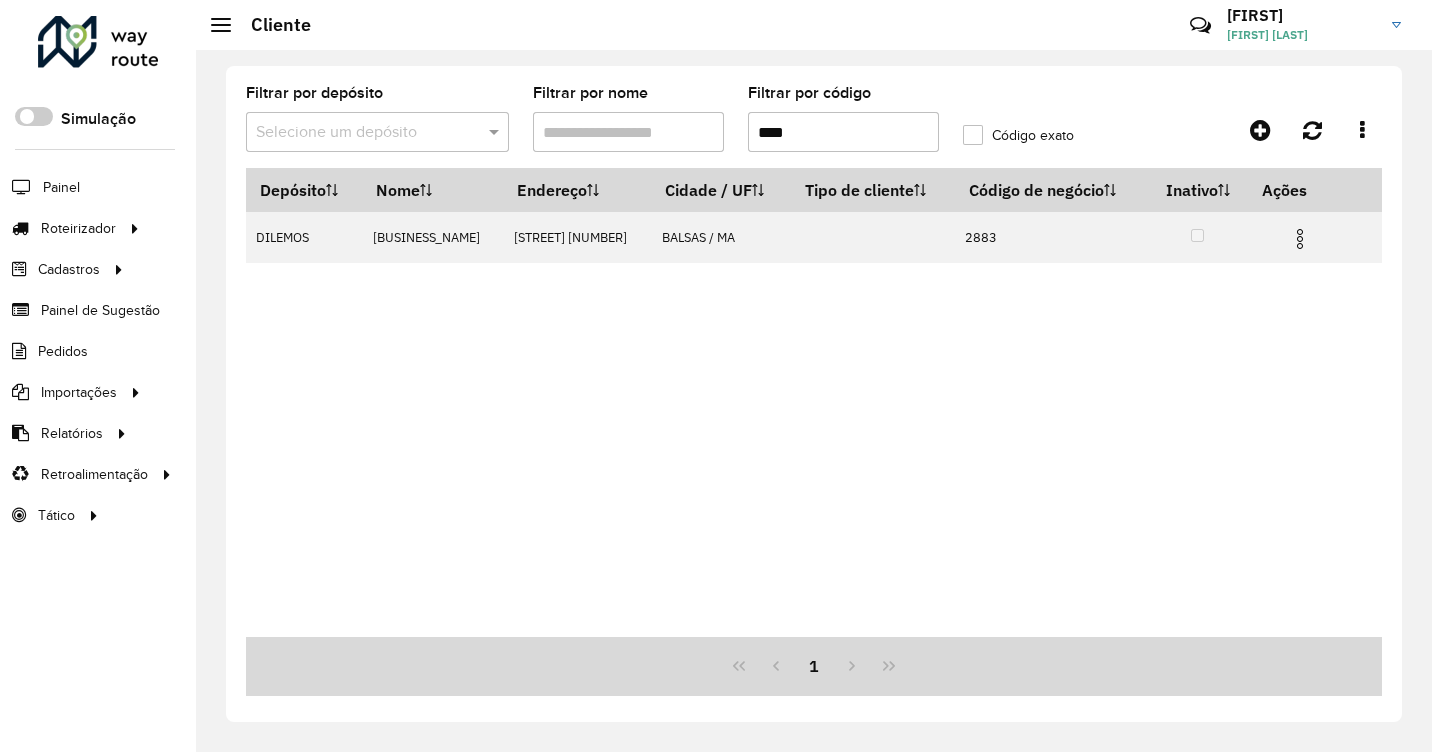 drag, startPoint x: 816, startPoint y: 144, endPoint x: 685, endPoint y: 155, distance: 131.46101 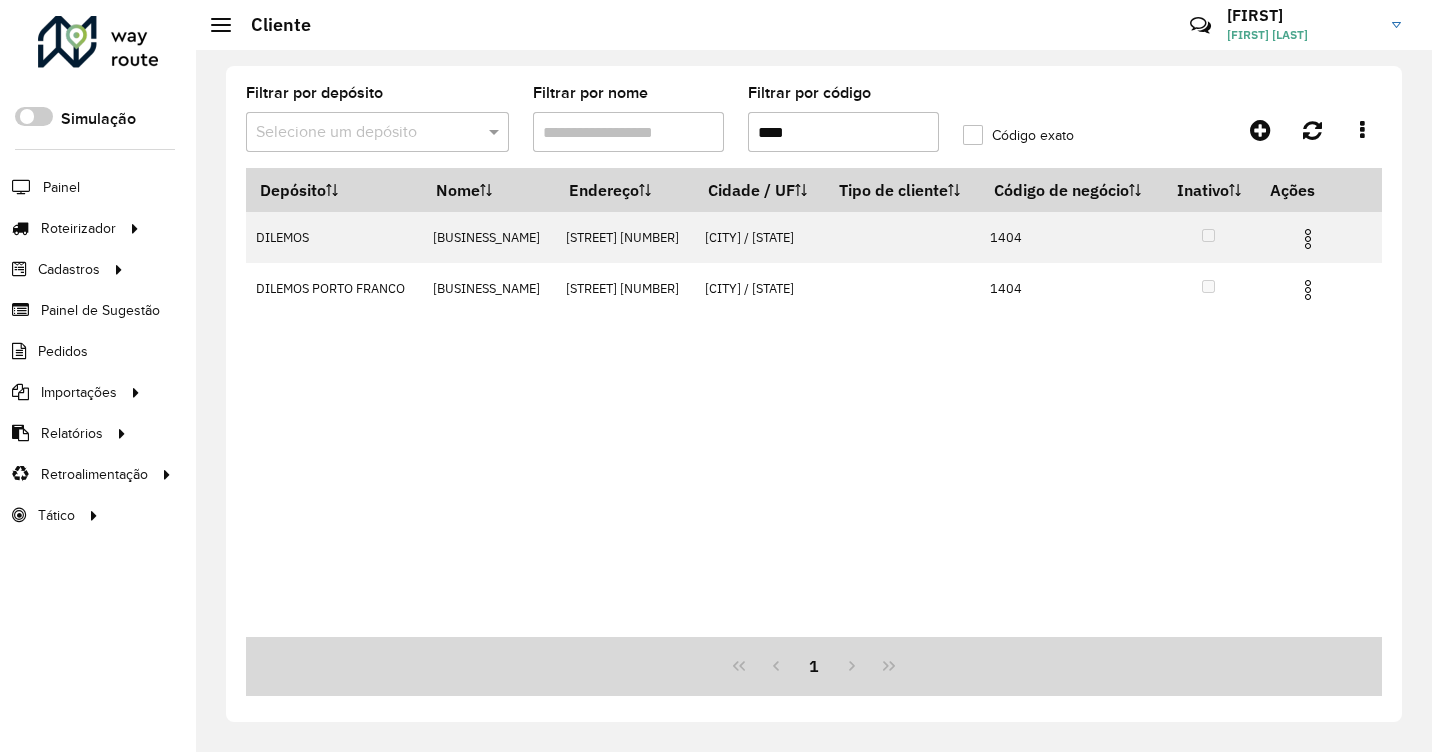 drag, startPoint x: 895, startPoint y: 417, endPoint x: 807, endPoint y: 251, distance: 187.88295 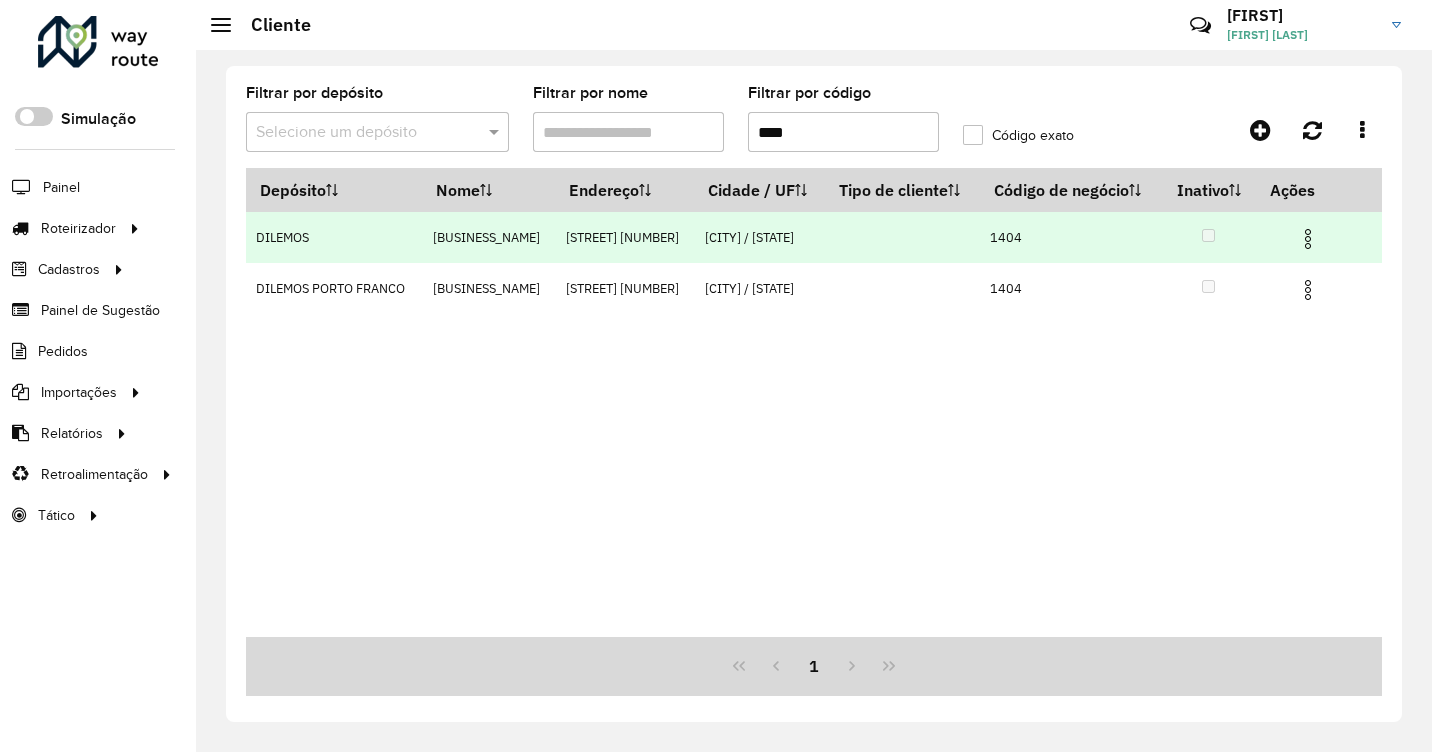 click on "Depósito   Nome   Endereço   Cidade / UF   Tipo de cliente   Código de negócio   Inativo   Ações   DILEMOS   BAR 2 IRMAOS  FAZEND   TENENTE ROSA 199  SAO RAIMUNDO DAS MANGABEIRAS / [STATE]      1404   DILEMOS PORTO FRANCO   CEVADA DISTRIBUIDORA   BANDEIRA CINCO 1823  ESTREITO / [STATE]      1404" at bounding box center [814, 402] 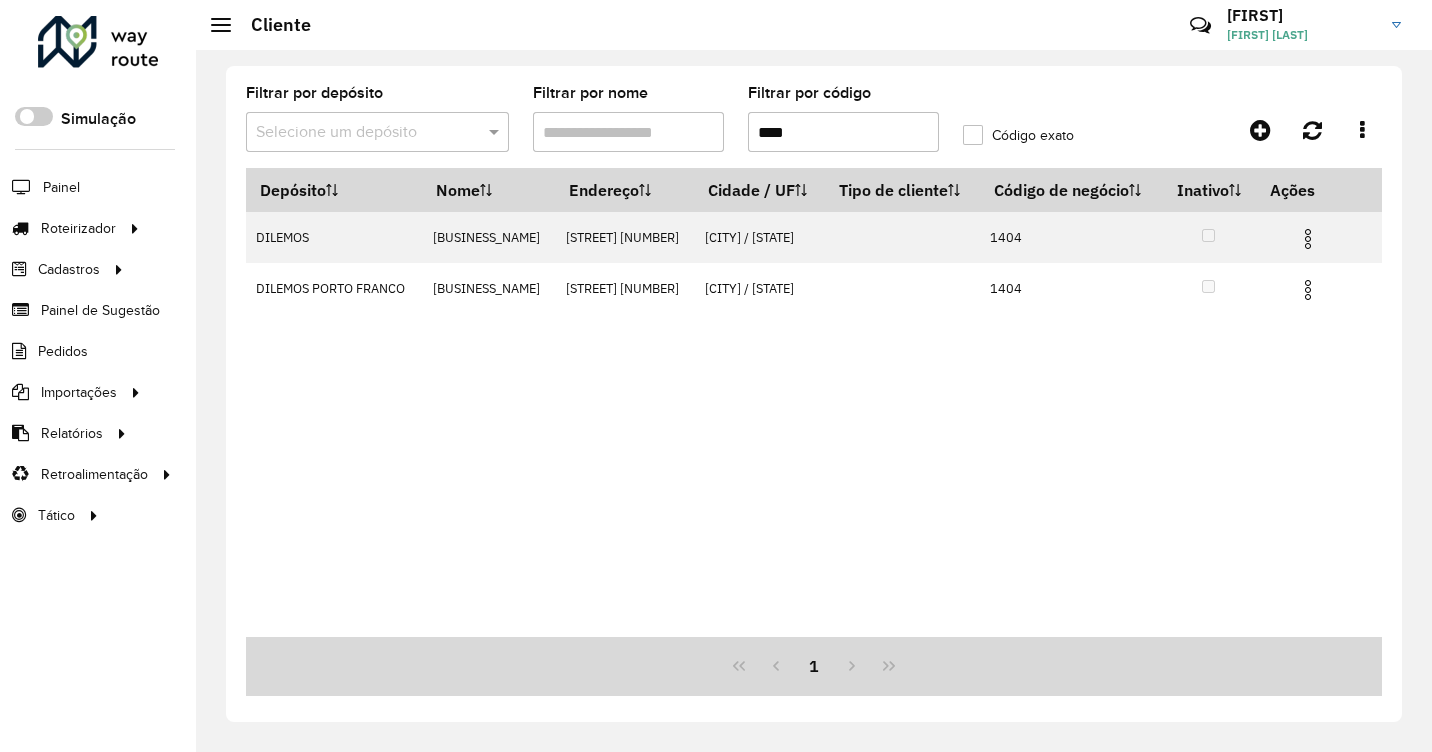 drag, startPoint x: 818, startPoint y: 133, endPoint x: 662, endPoint y: 156, distance: 157.6864 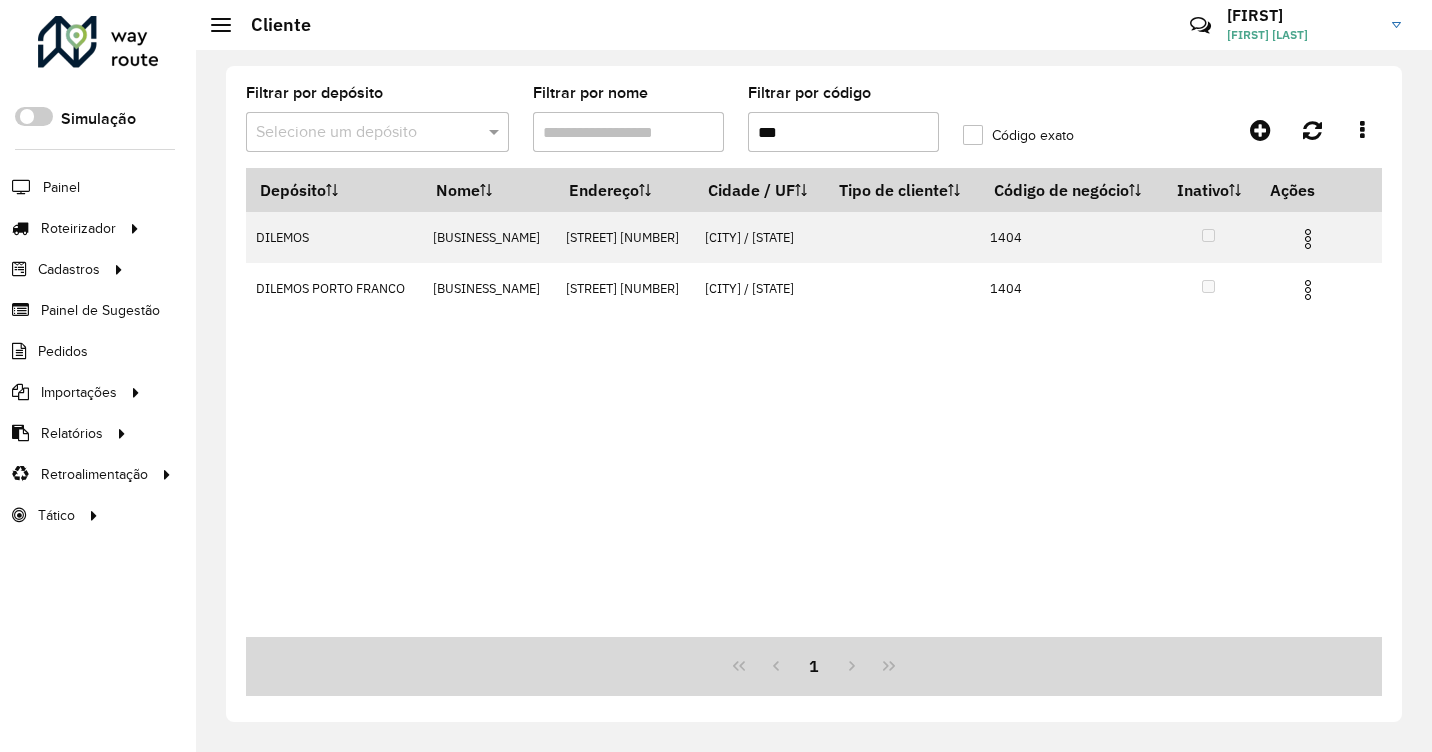type on "****" 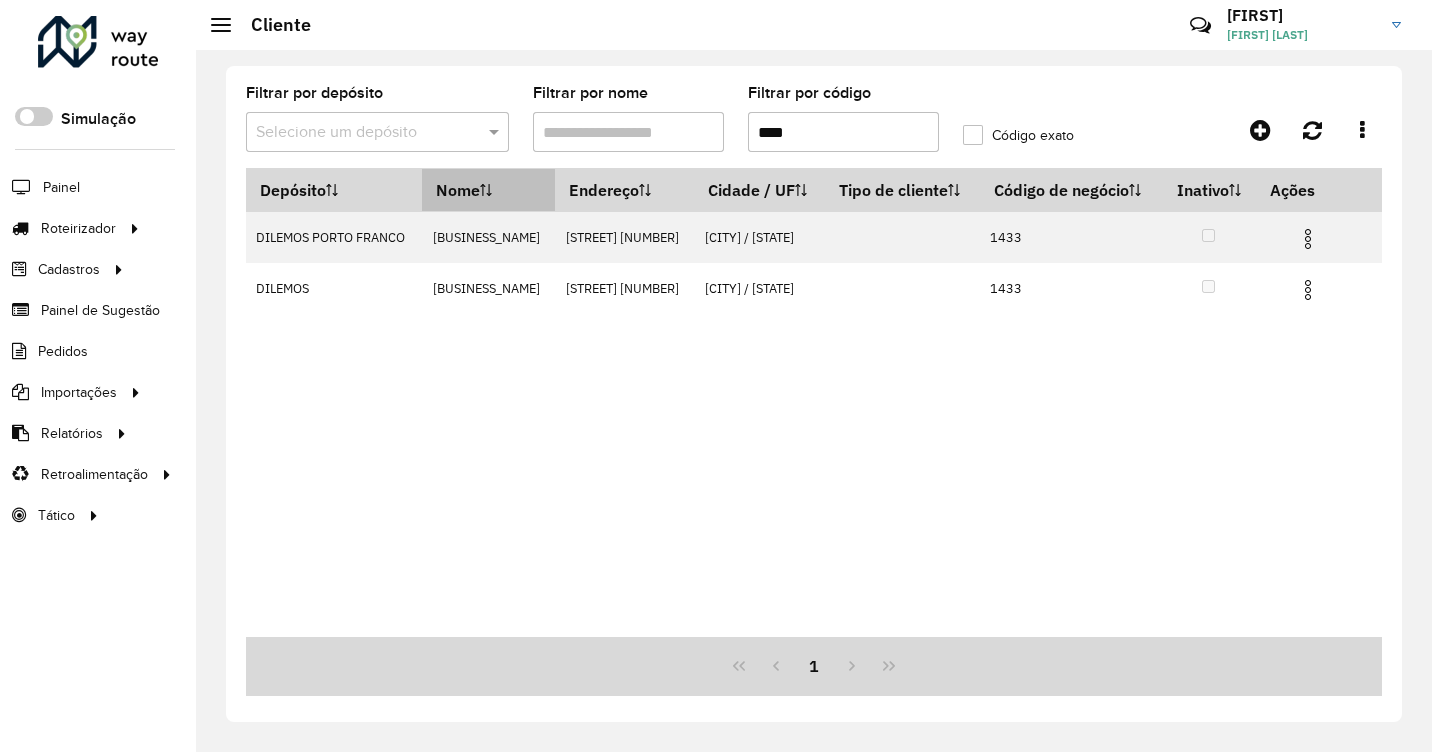 drag, startPoint x: 890, startPoint y: 132, endPoint x: 539, endPoint y: 187, distance: 355.283 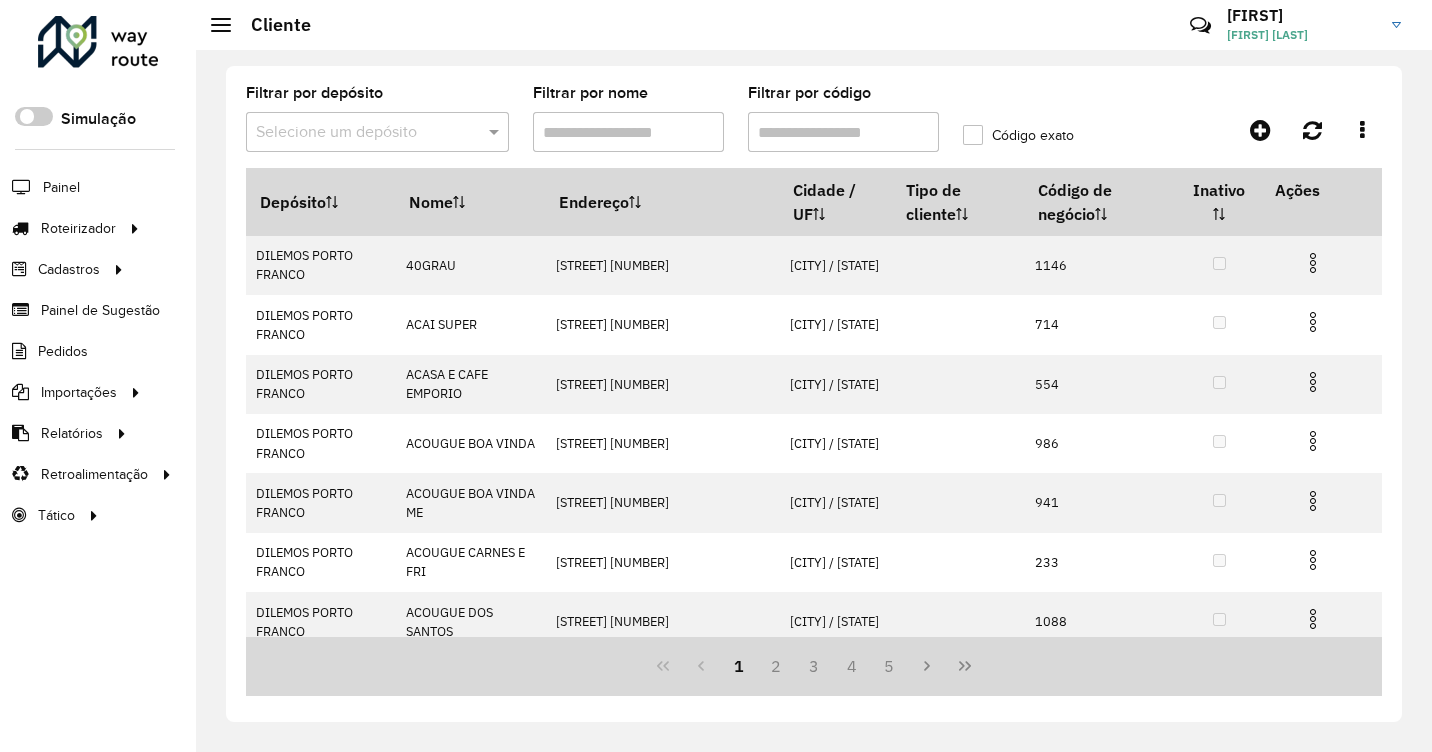 click on "Filtrar por código" at bounding box center [843, 132] 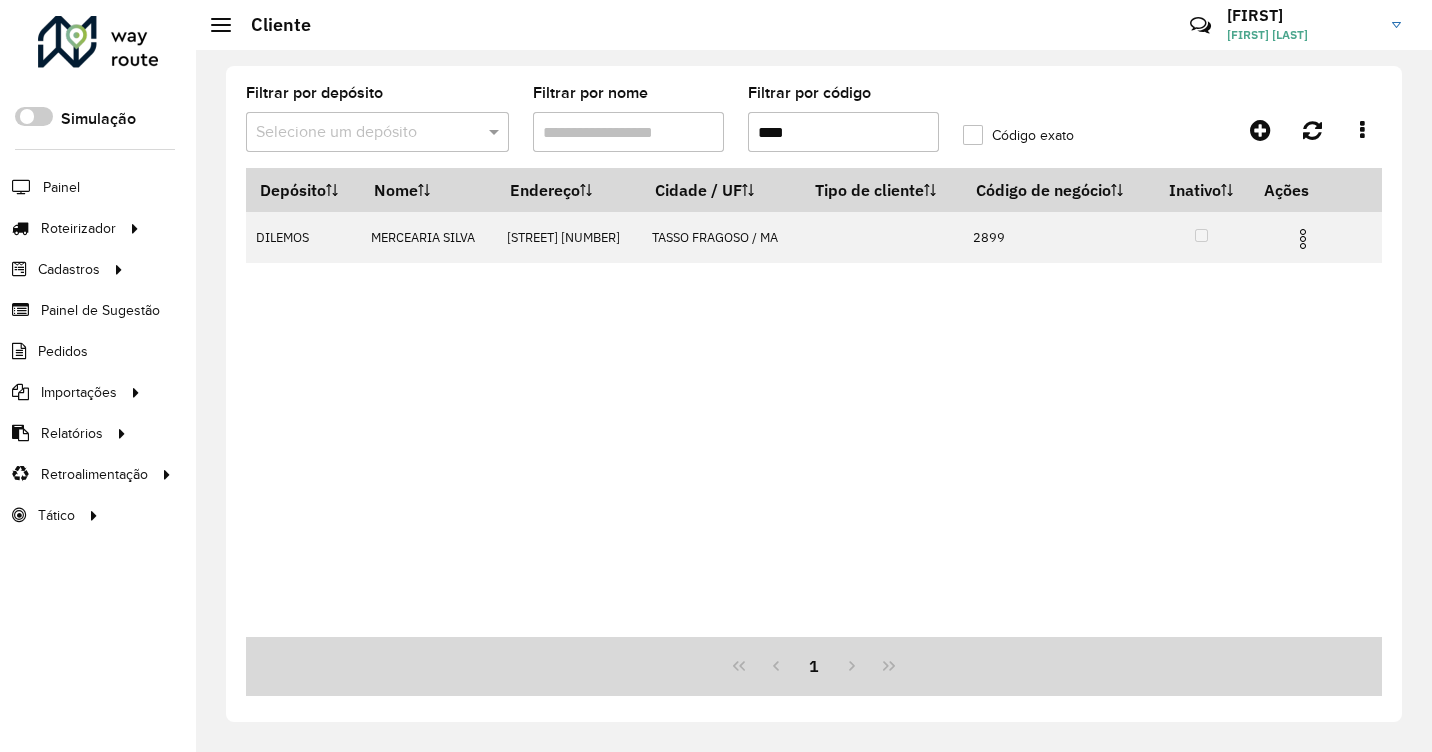 type on "****" 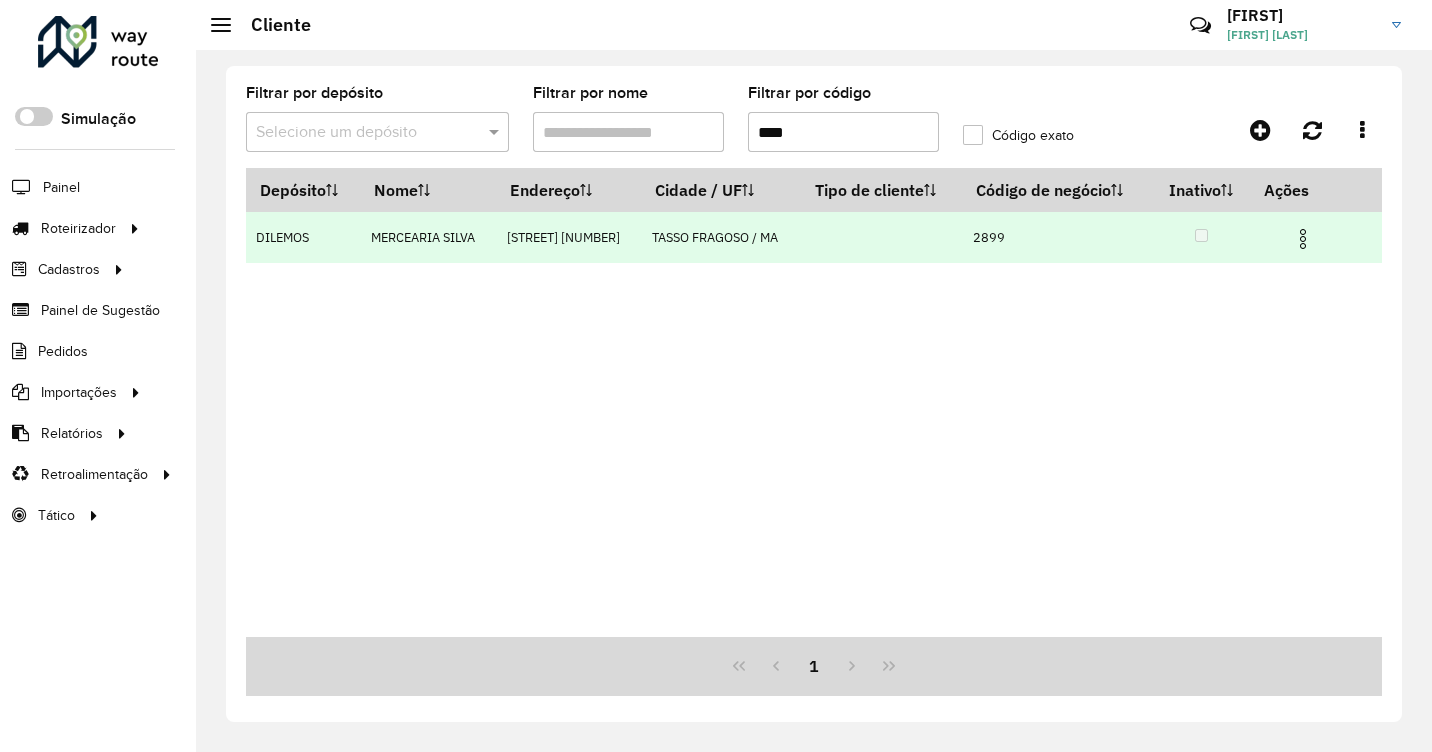 click at bounding box center [1303, 239] 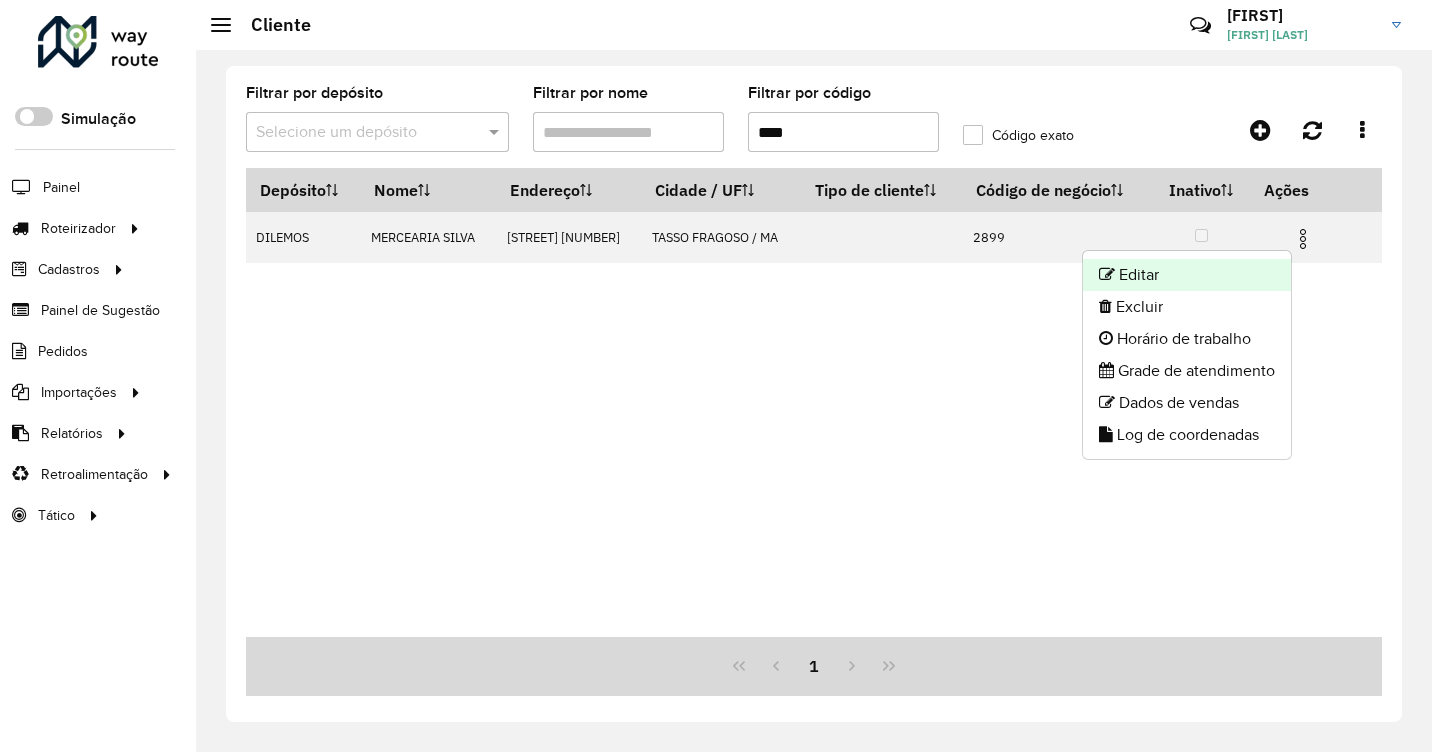 click on "Editar" 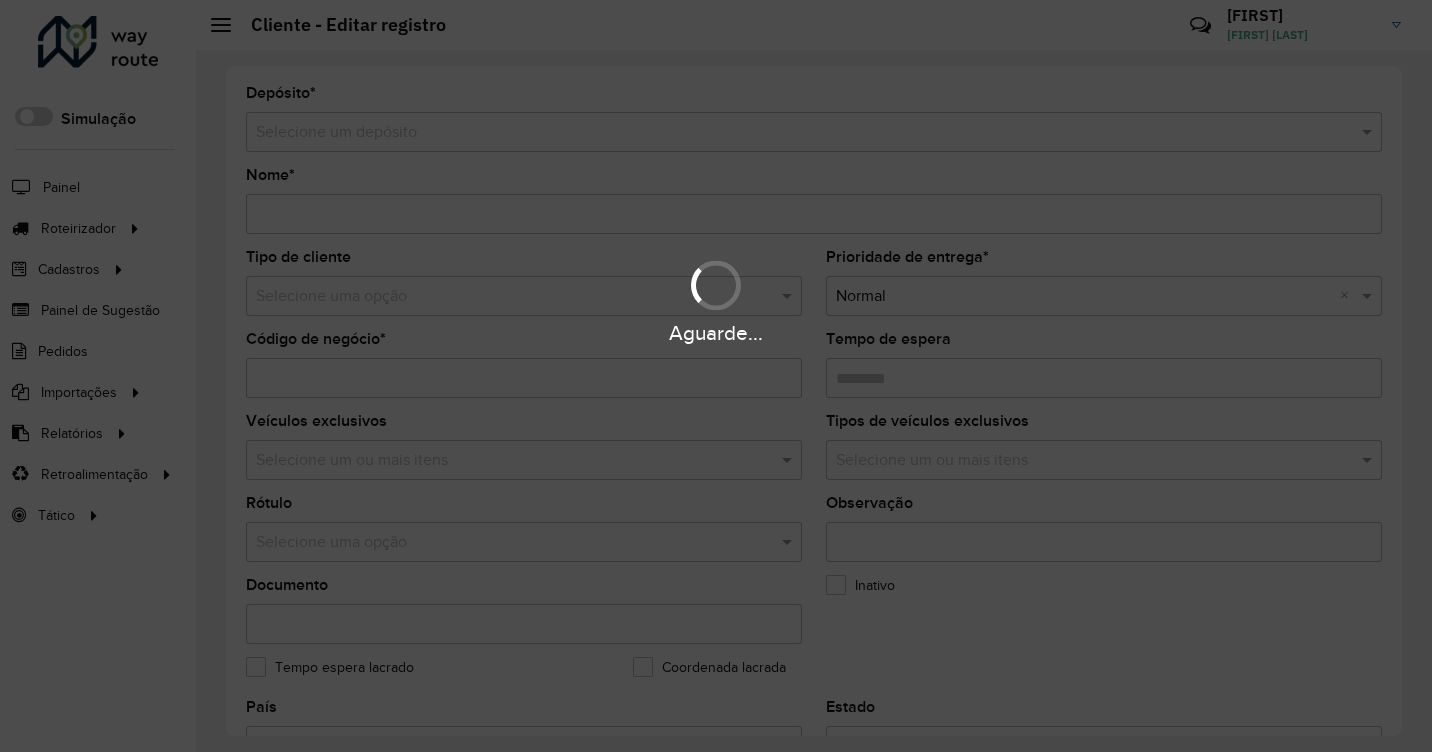 type on "**********" 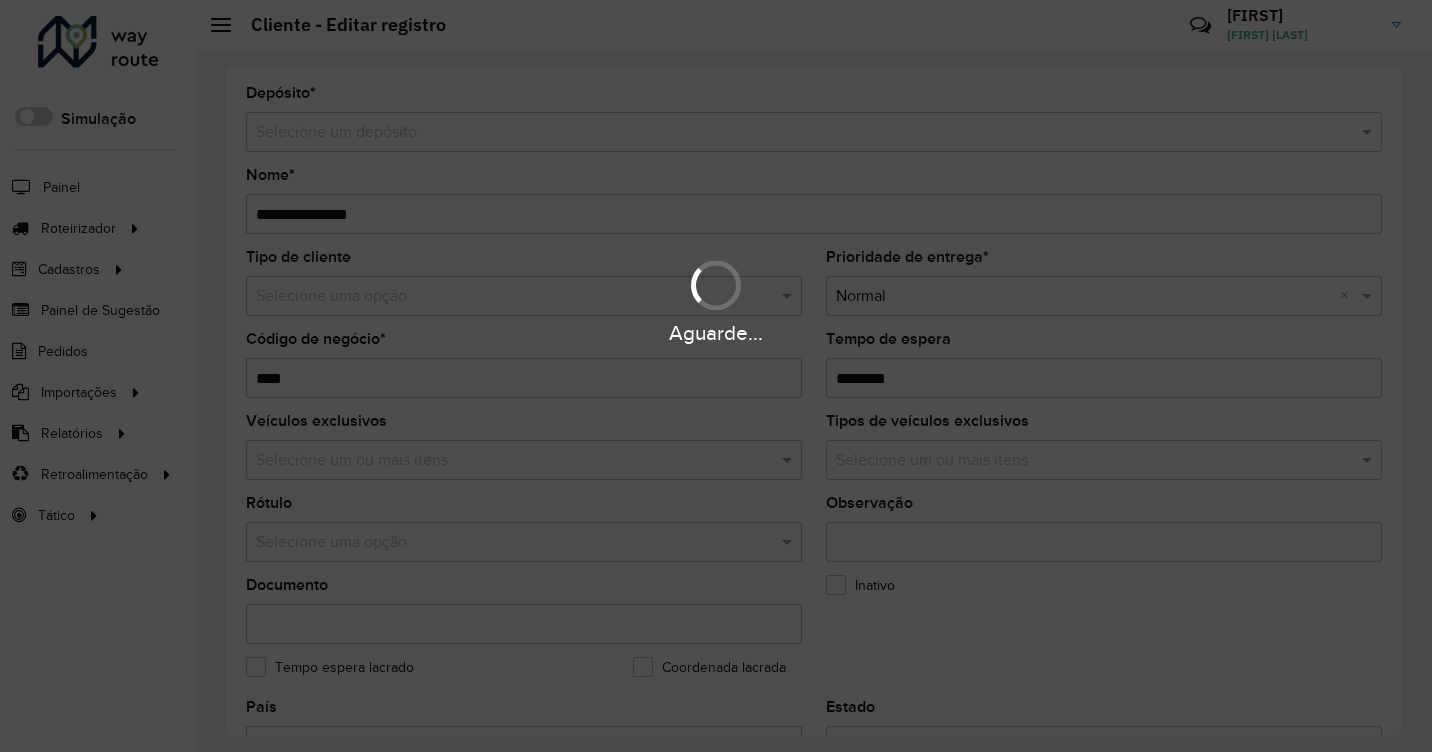 type on "**********" 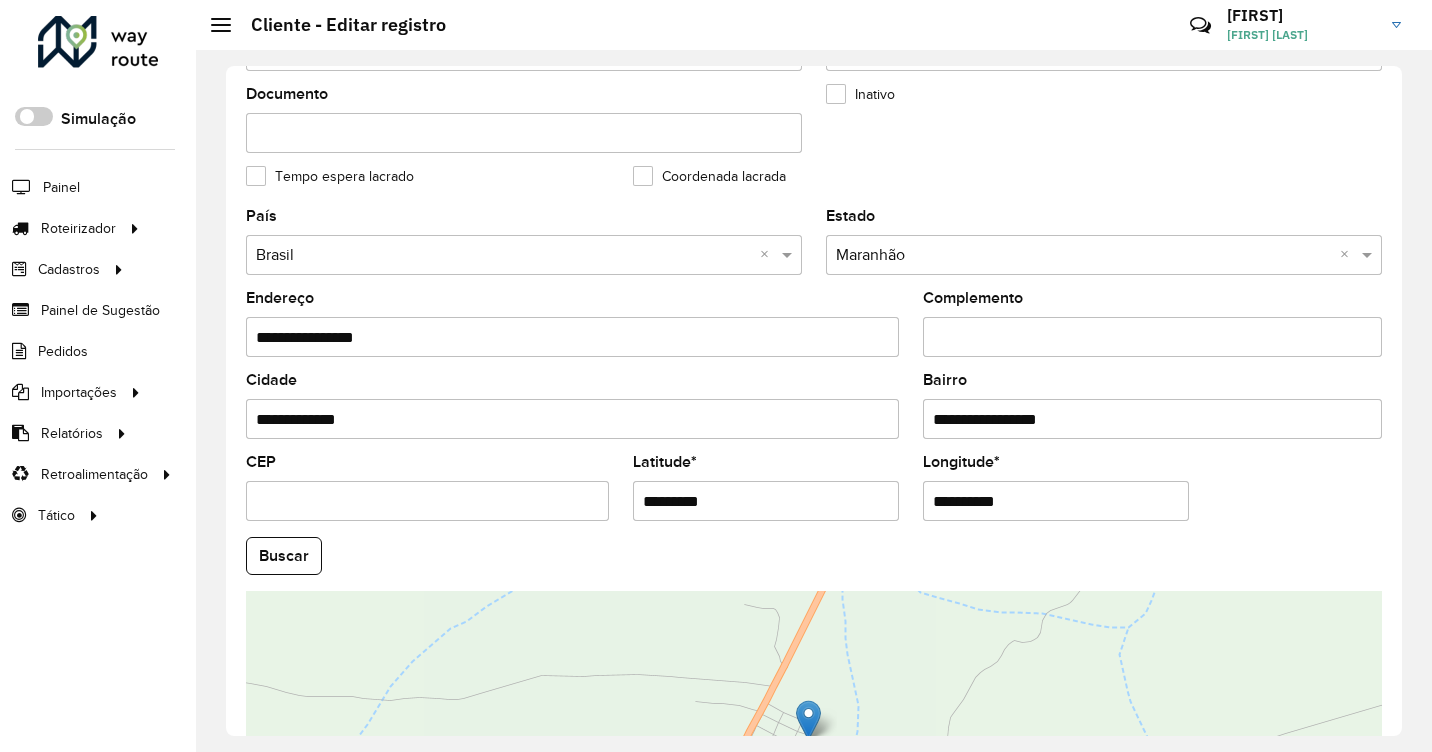 scroll, scrollTop: 600, scrollLeft: 0, axis: vertical 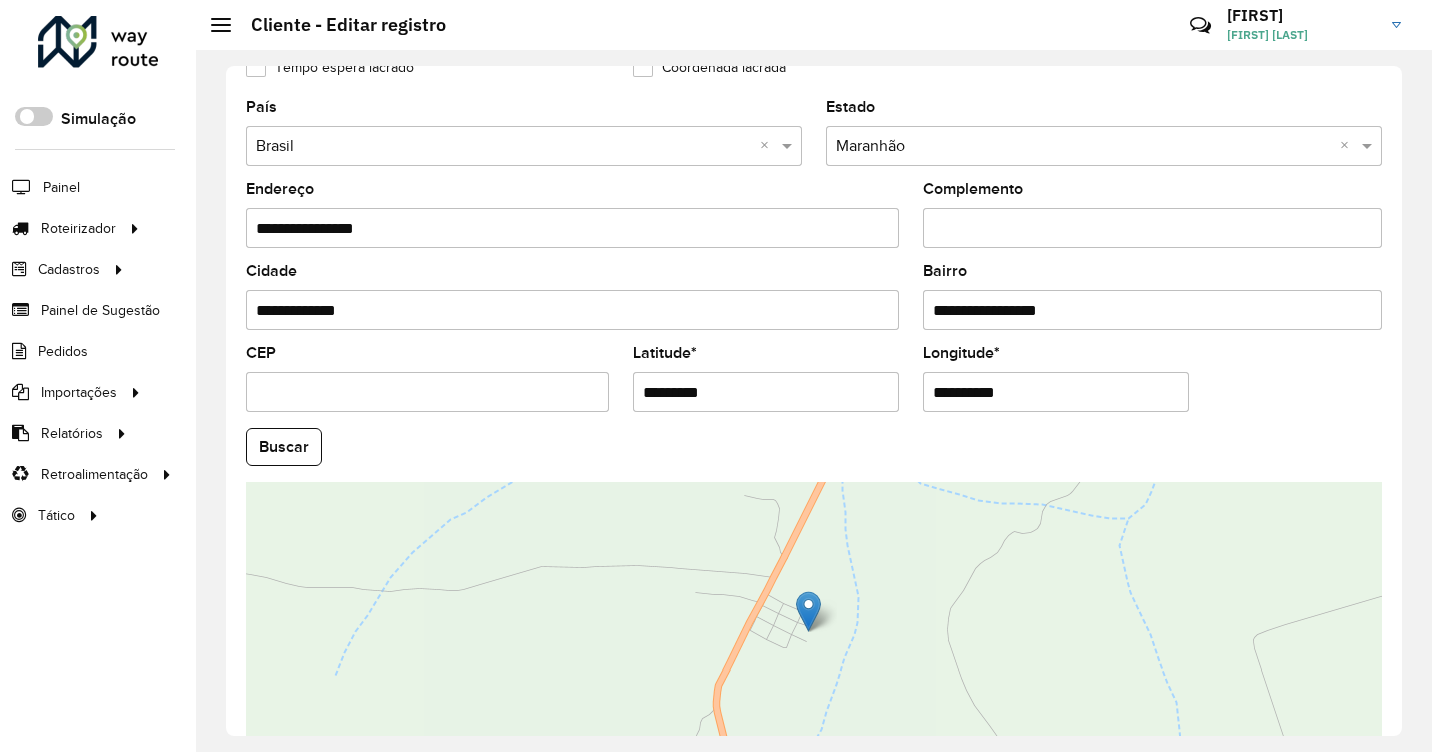drag, startPoint x: 764, startPoint y: 386, endPoint x: 592, endPoint y: 378, distance: 172.18594 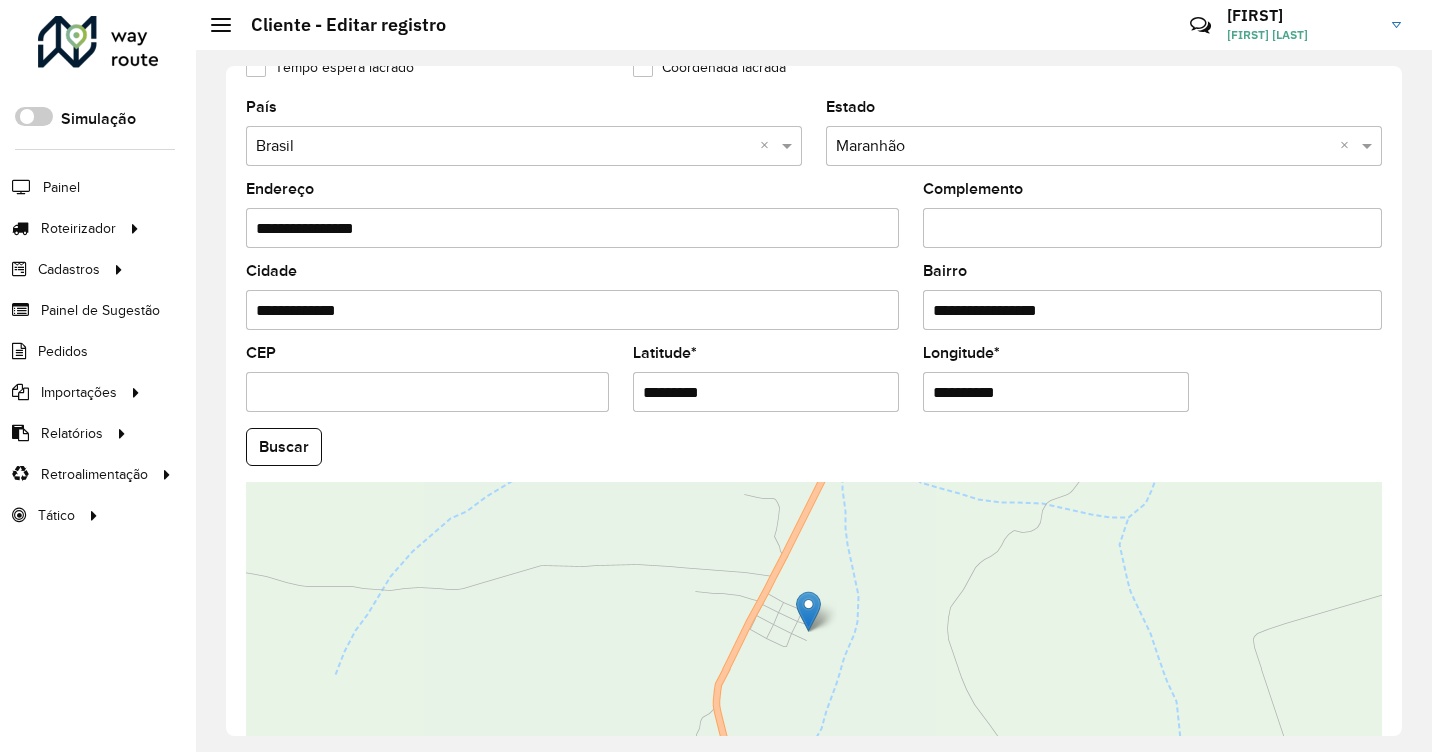 drag, startPoint x: 1026, startPoint y: 389, endPoint x: 853, endPoint y: 384, distance: 173.07224 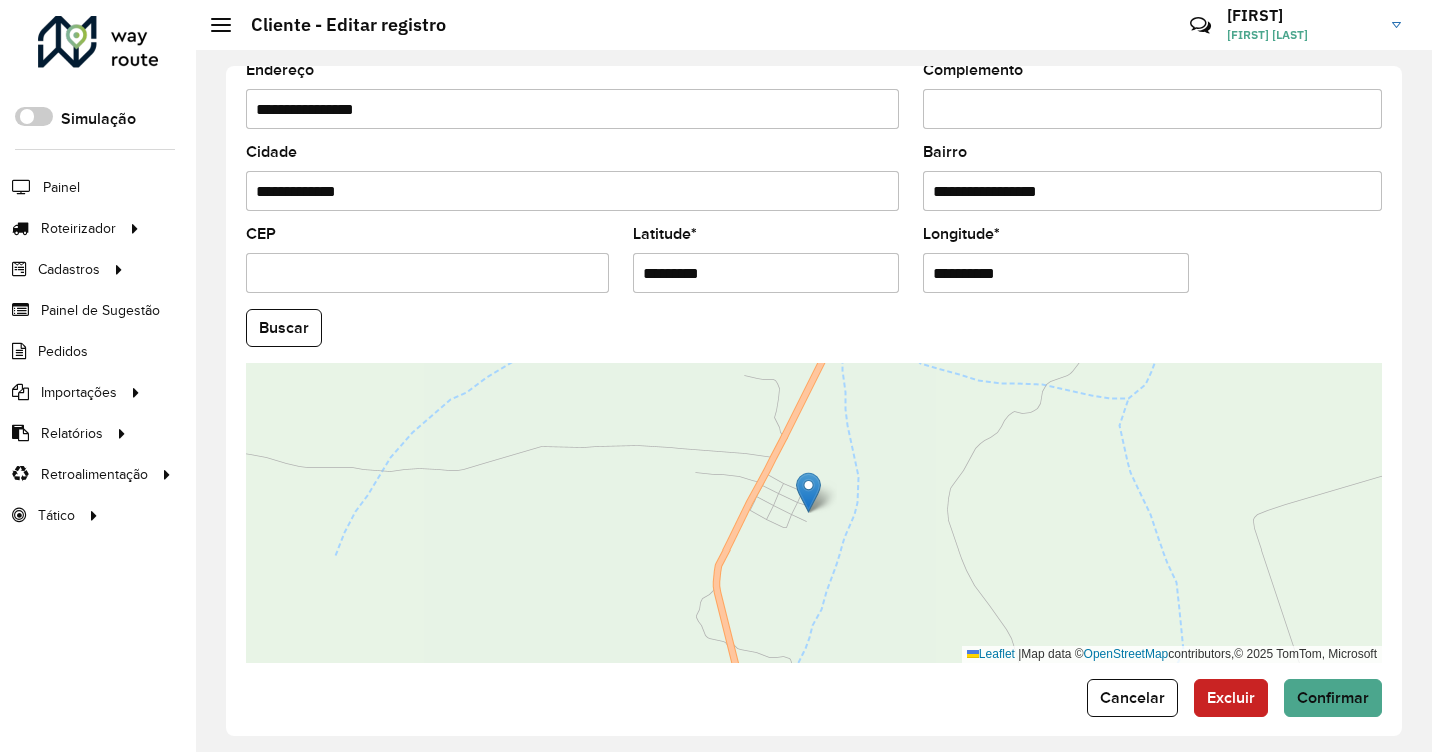 scroll, scrollTop: 736, scrollLeft: 0, axis: vertical 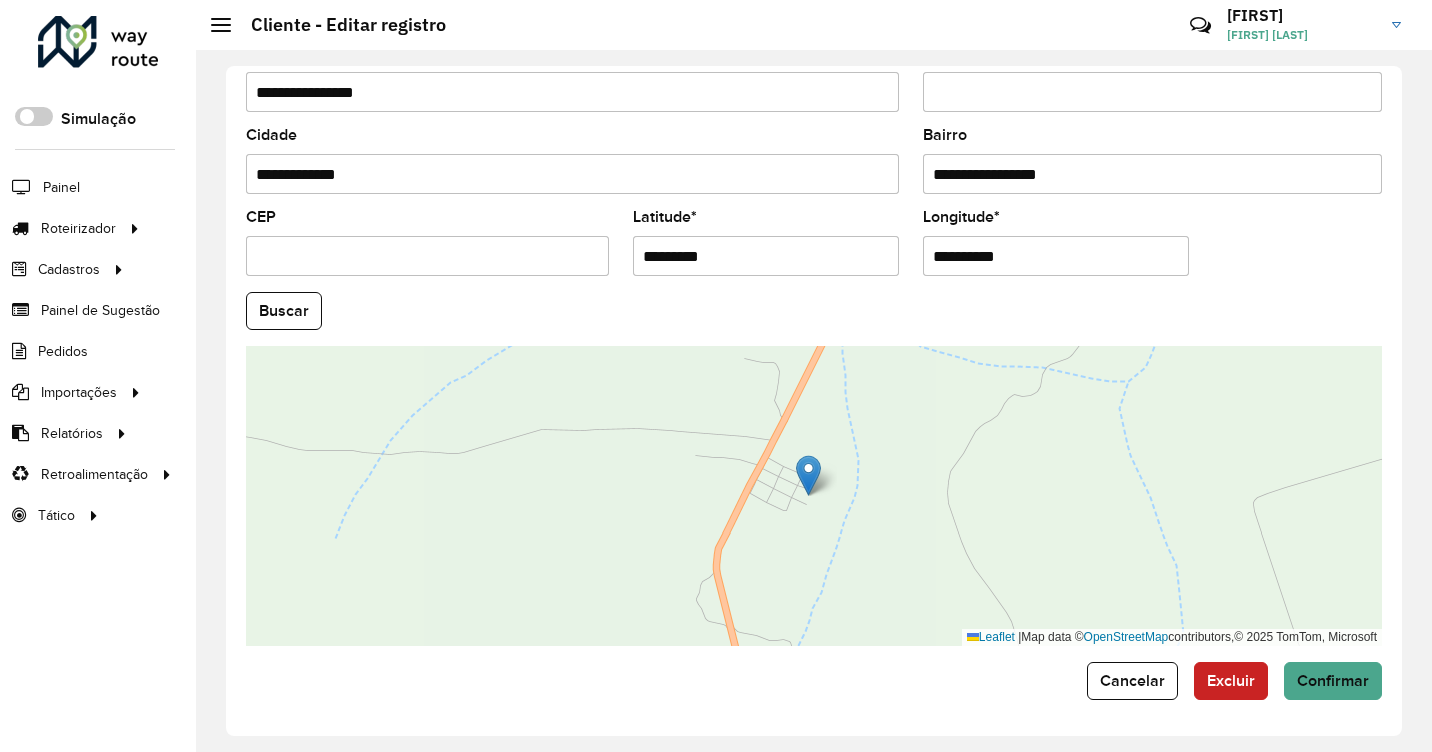 type on "**********" 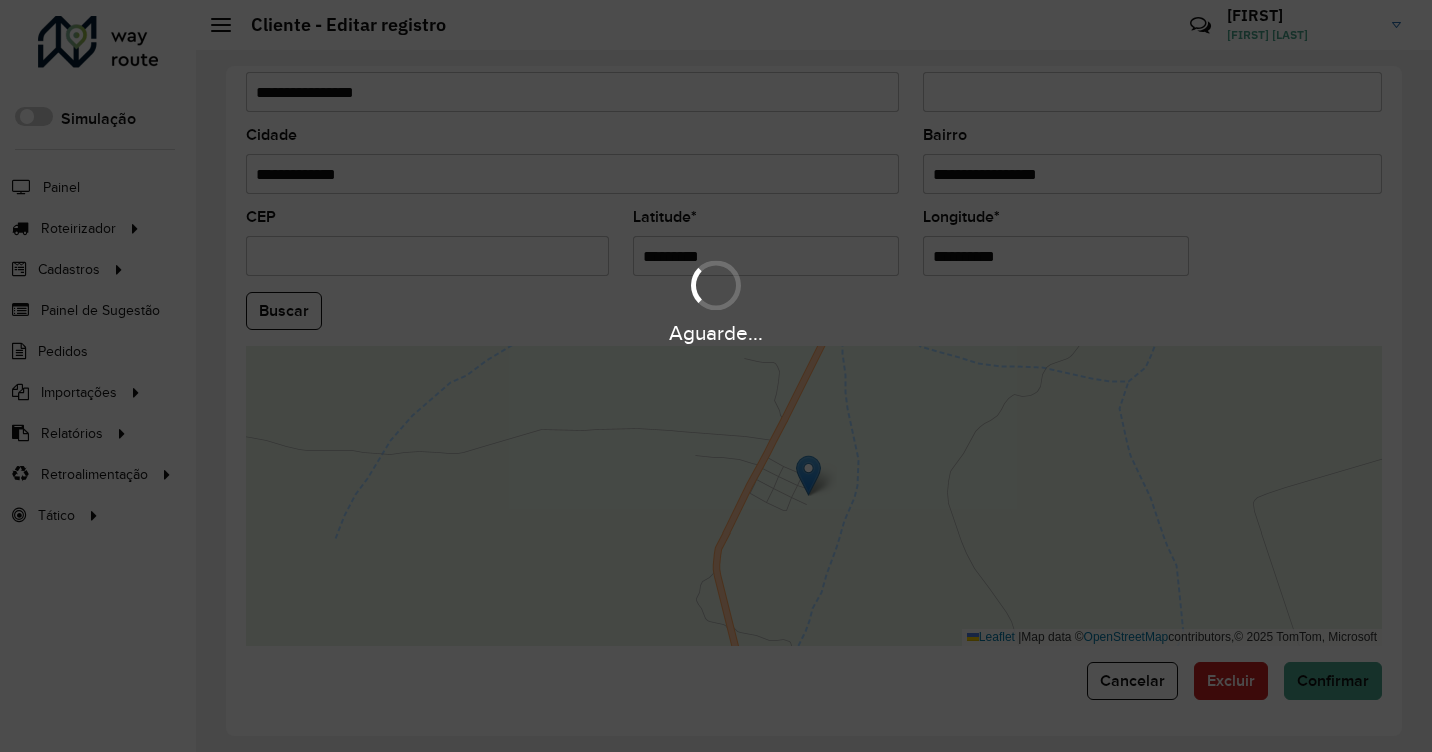 click on "Aguarde...  Pop-up bloqueado!  Seu navegador bloqueou automáticamente a abertura de uma nova janela.   Acesse as configurações e adicione o endereço do sistema a lista de permissão.   Fechar  Roteirizador AmbevTech Simulação Painel Roteirizador Entregas Vendas Cadastros Checkpoint Classificações de venda Cliente Consulta de setores Depósito Disponibilidade de veículos Fator tipo de produto Gabarito planner Grupo de rotas exclusiva Grupo de setores Layout integração Modelo Parada Pedágio Perfil de Vendedor Ponto de apoio FAD Produto Restrição de Atendimento Planner Rodízio de placa Rota exclusiva FAD Rótulo Setor Setor Planner Tipo de cliente Tipo de veículo Tipo de veículo RN Transportadora Vendedor Veículo Painel de Sugestão Pedidos Importações Classificação e volume de venda Clientes Fator tipo produto Gabarito planner Grade de atendimento Janela de atendimento Localização Pedidos Restrição de Atendimento Planner Tempo de espera Vendedor Veículos" at bounding box center [716, 376] 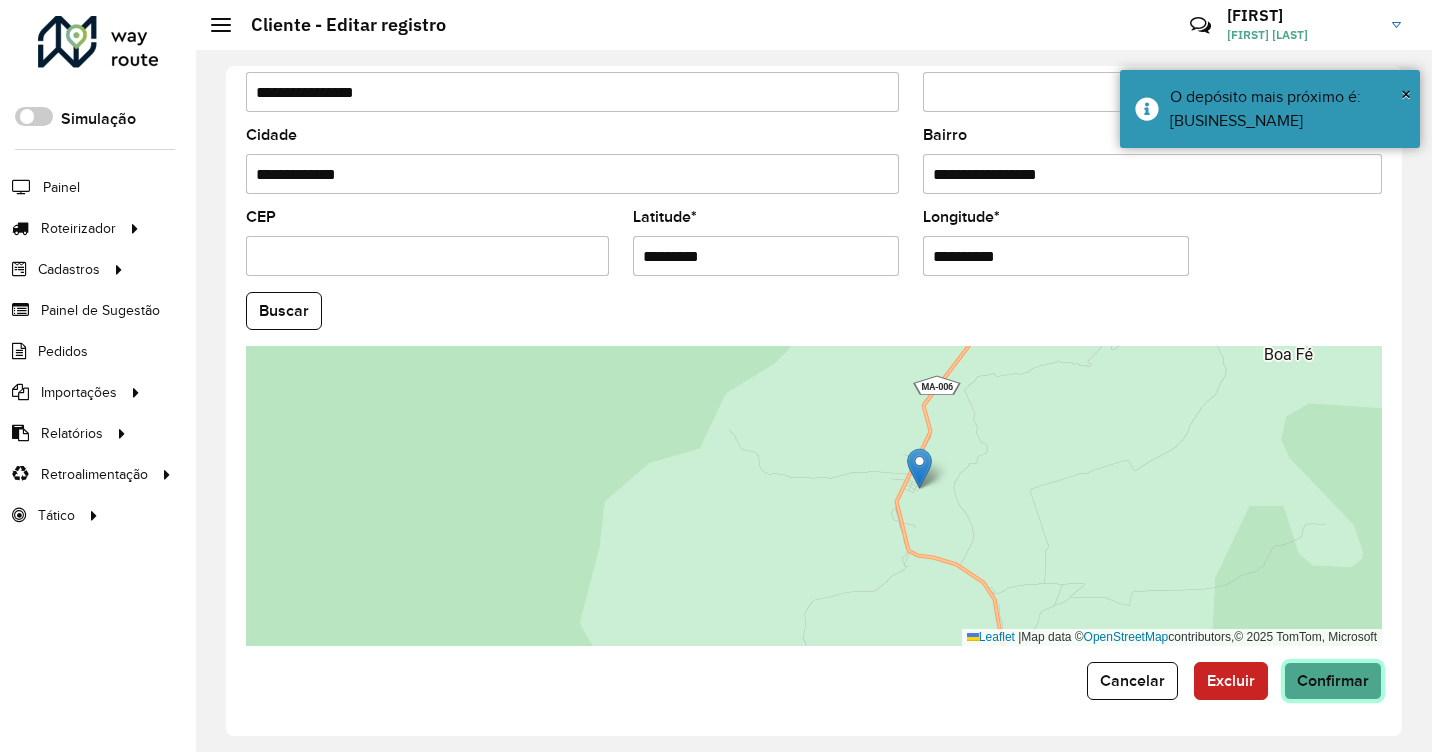 click on "Confirmar" 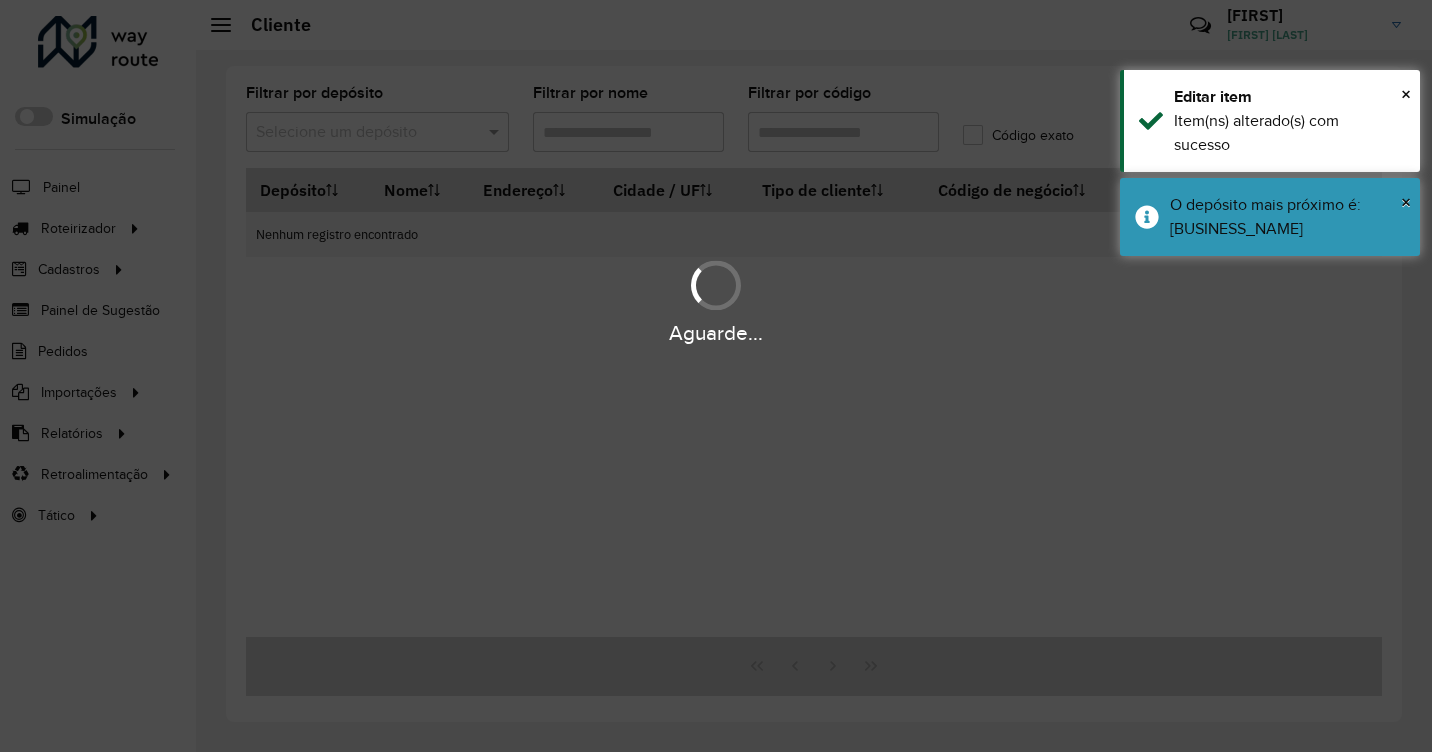 type on "****" 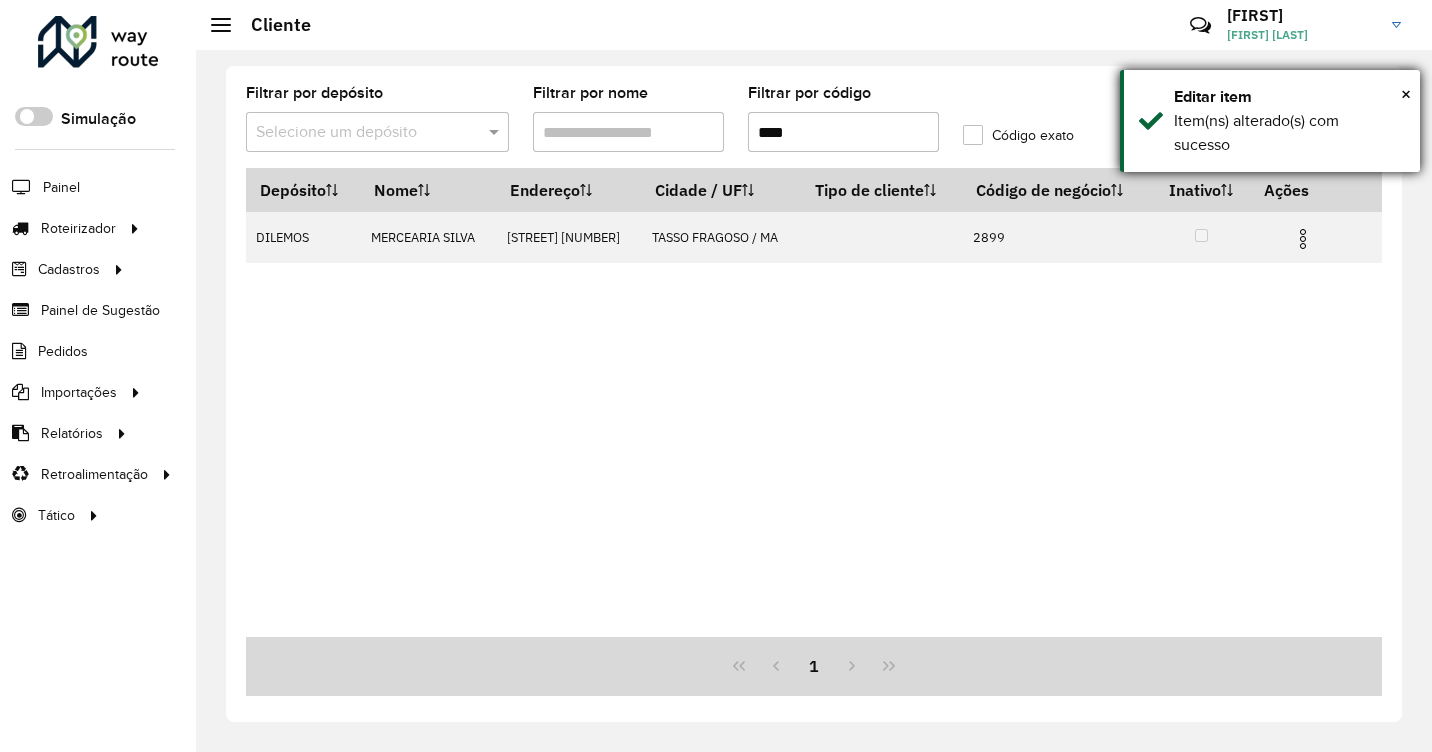 click on "×  Editar item  Item(ns) alterado(s) com sucesso" at bounding box center (1270, 121) 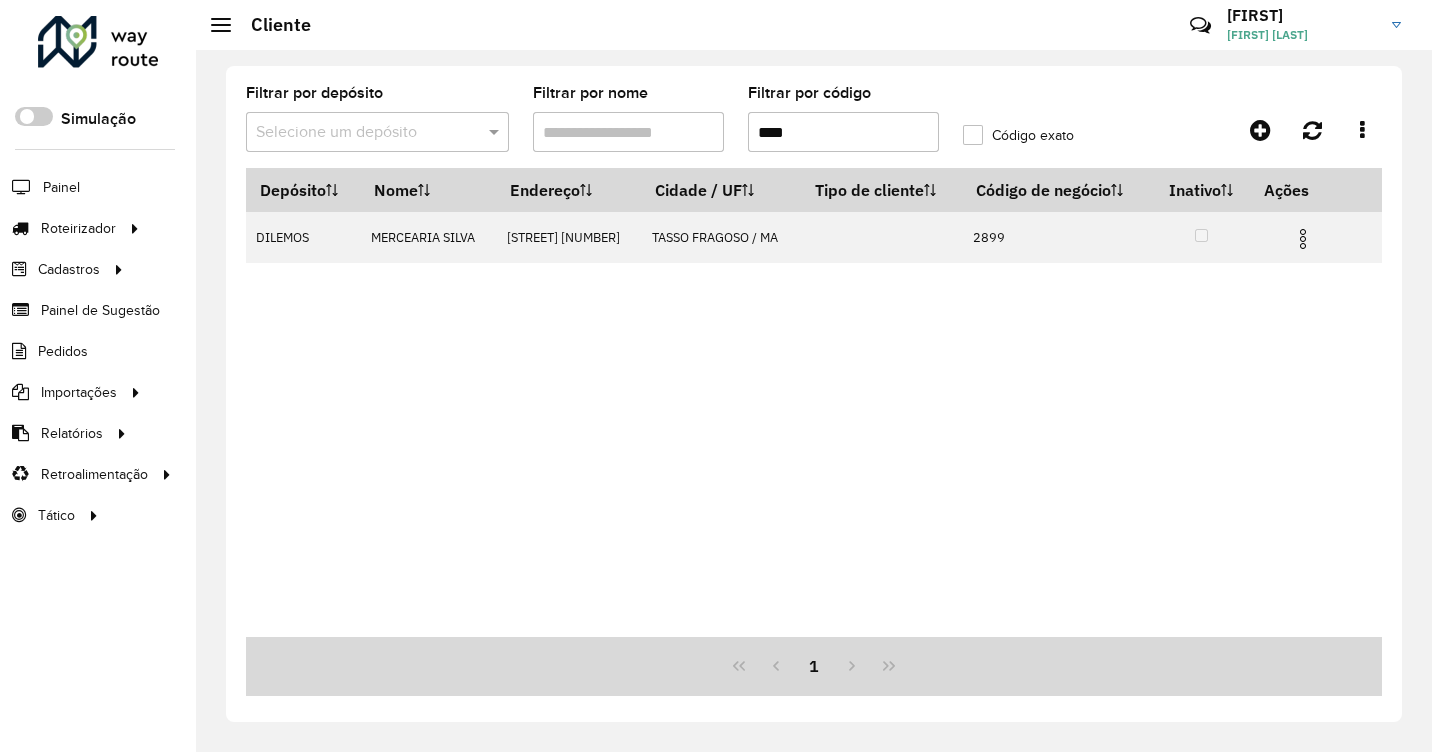 drag, startPoint x: 833, startPoint y: 132, endPoint x: 671, endPoint y: 137, distance: 162.07715 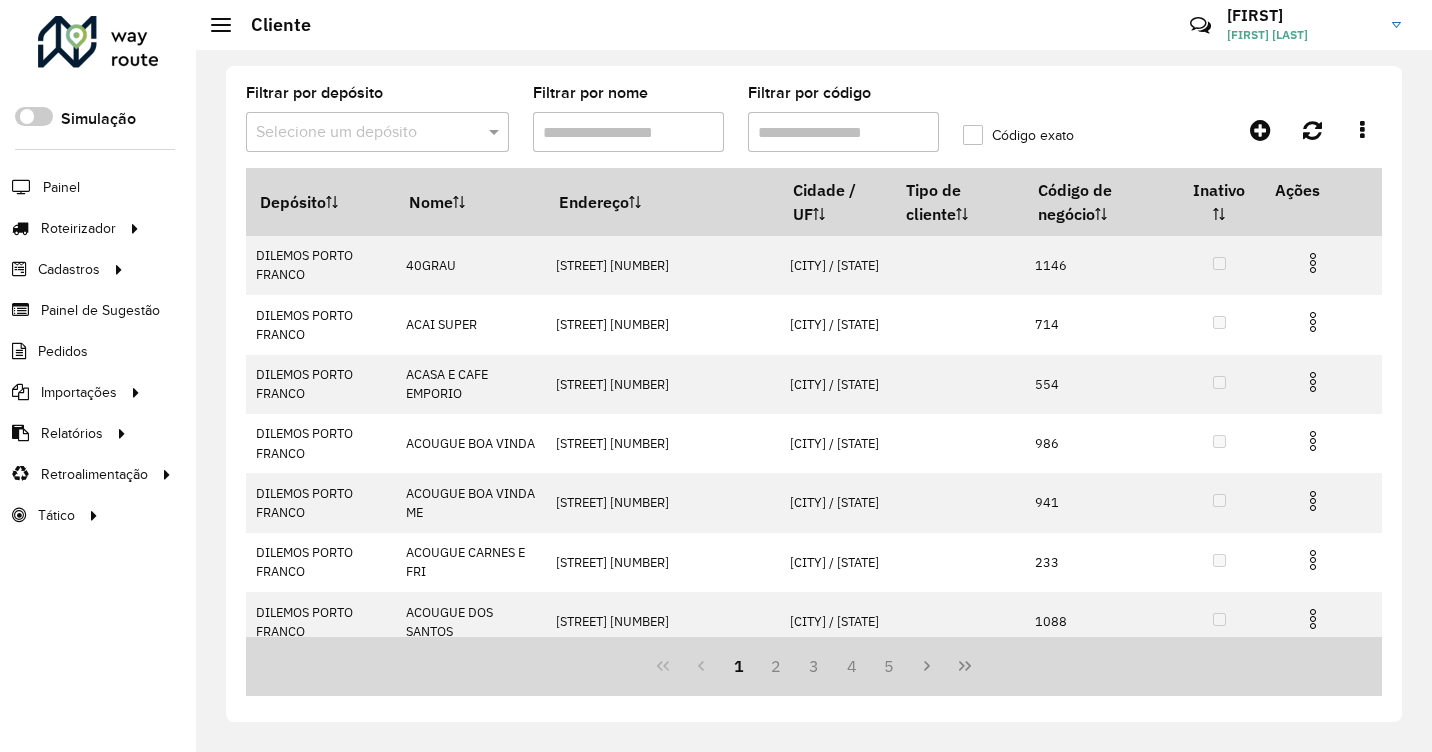 click on "Filtrar por código" at bounding box center (843, 132) 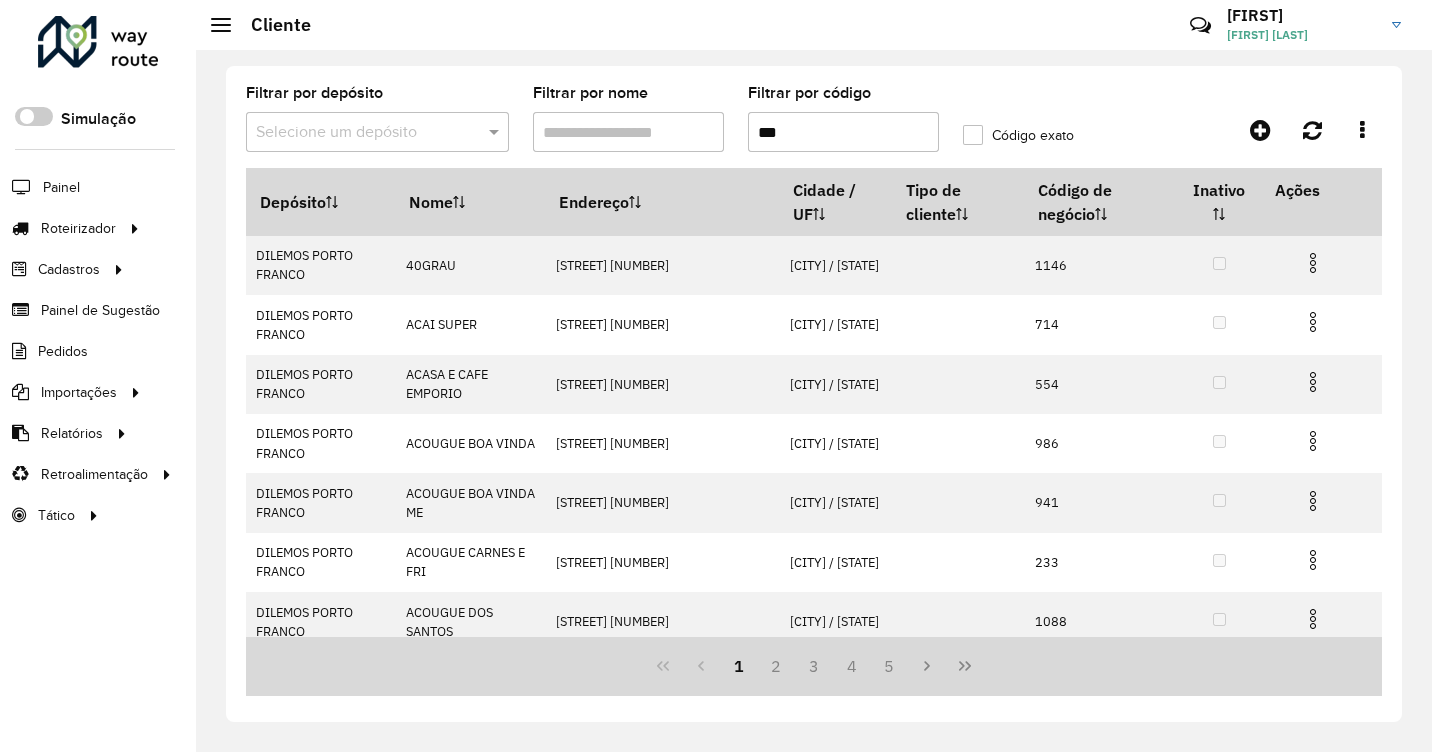 type on "****" 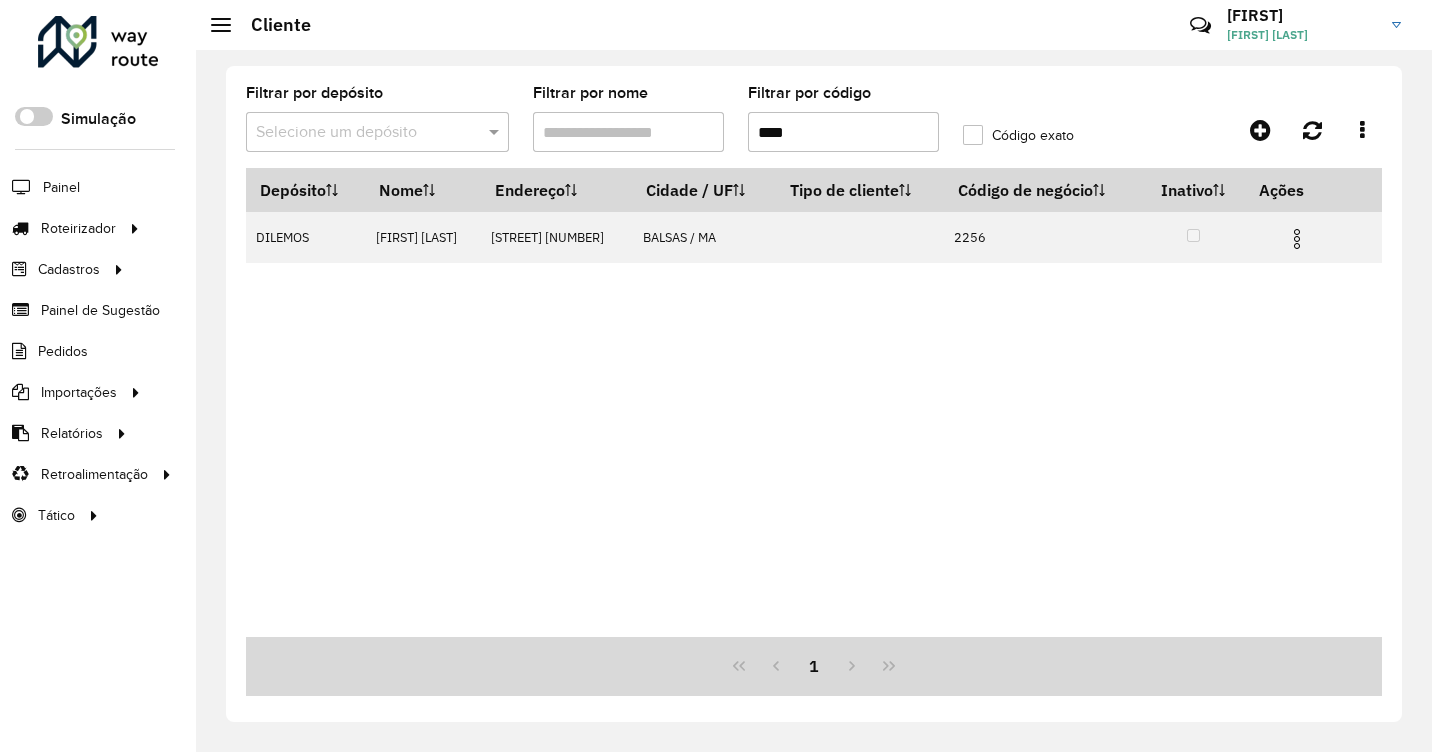 drag, startPoint x: 876, startPoint y: 138, endPoint x: 659, endPoint y: 164, distance: 218.55205 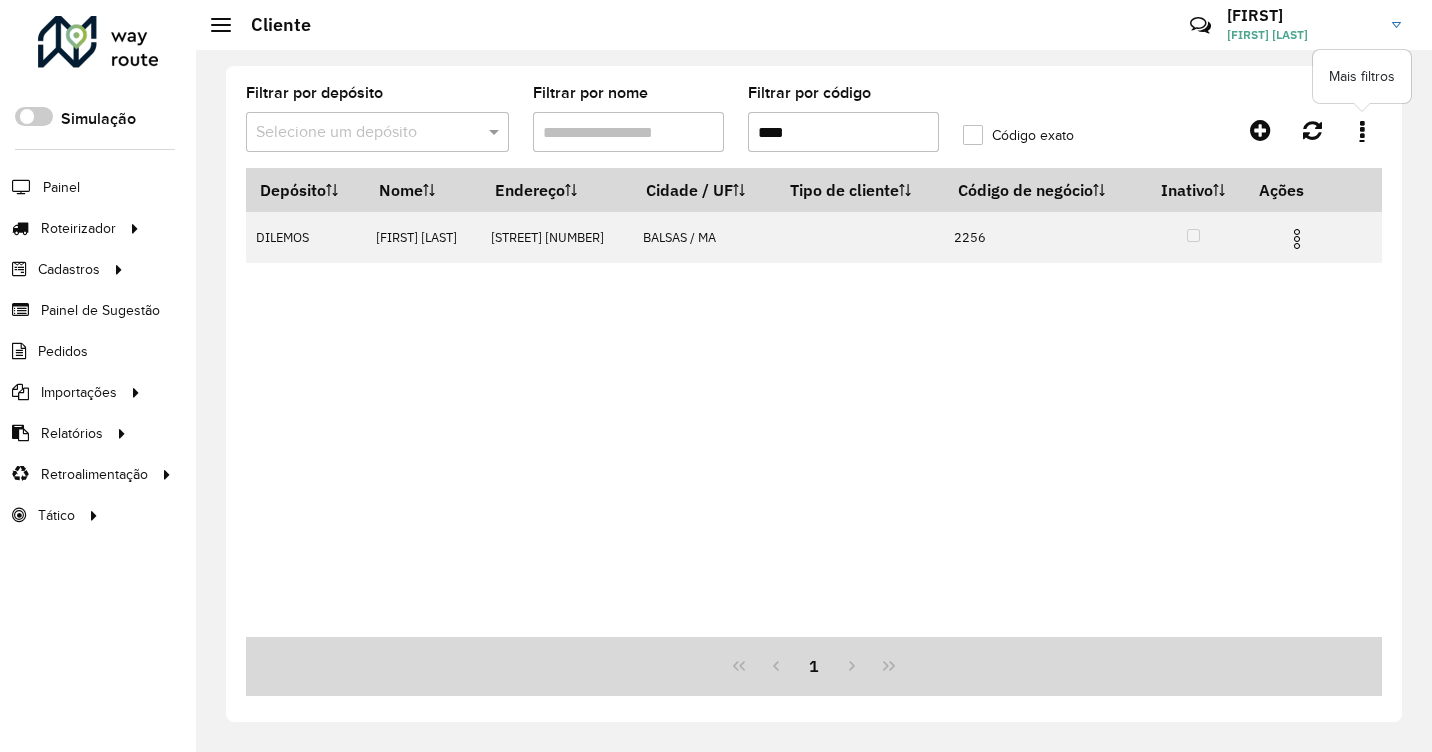 type on "****" 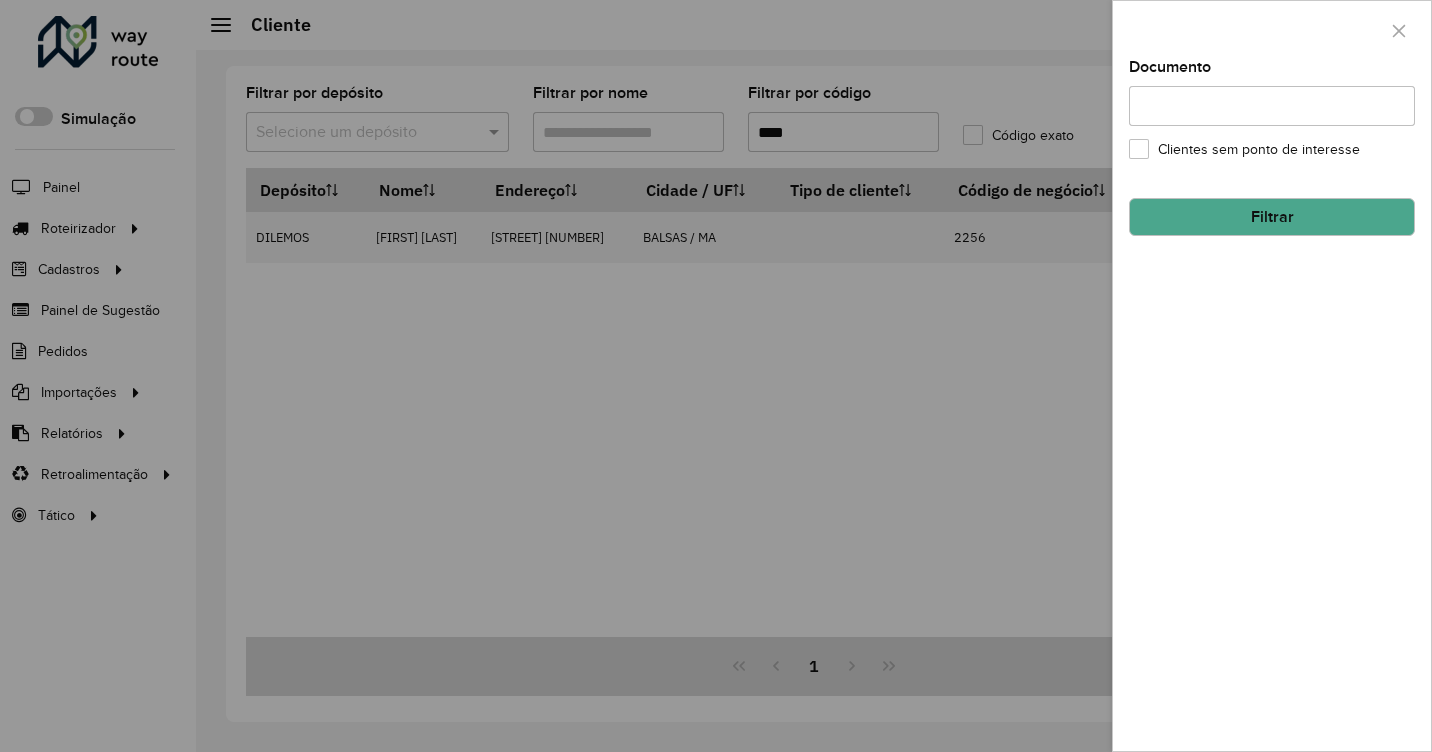 click at bounding box center (716, 376) 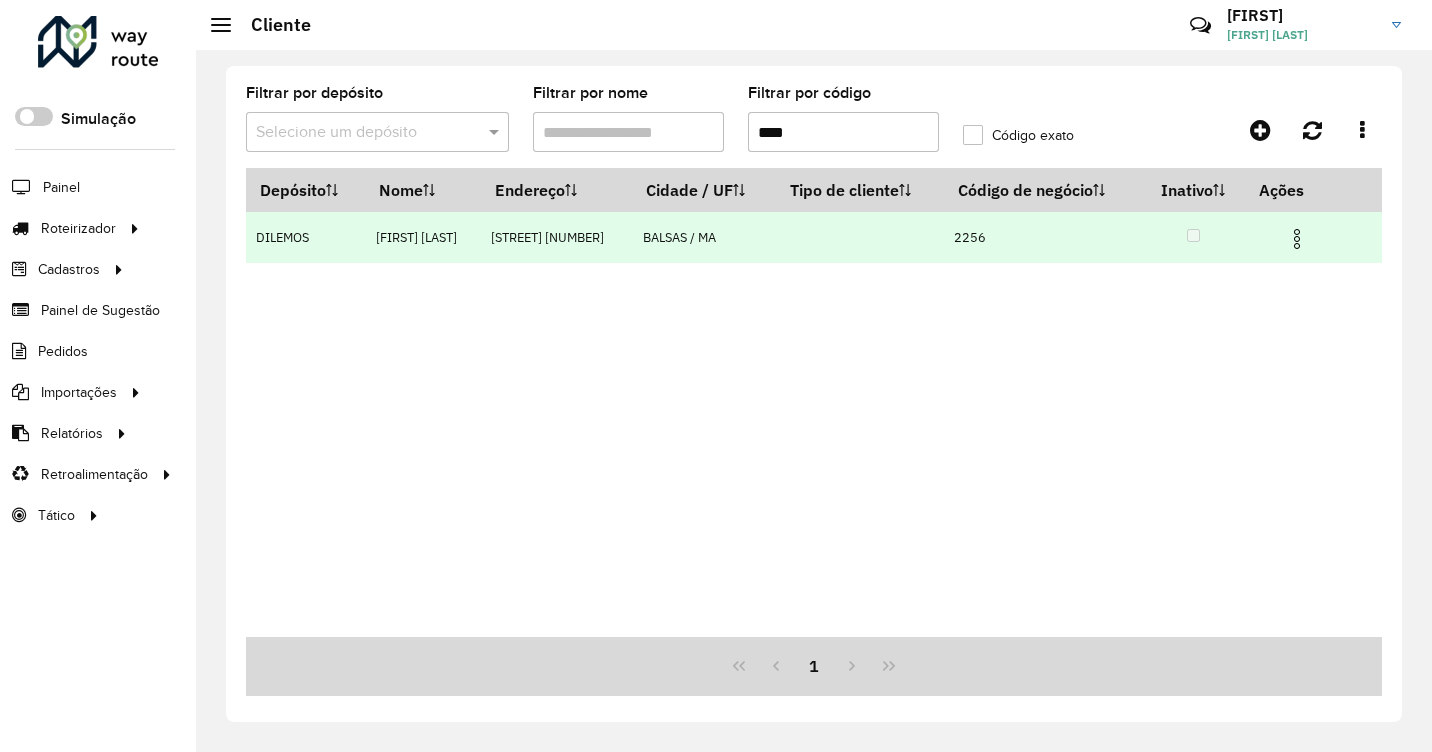 click at bounding box center [1297, 239] 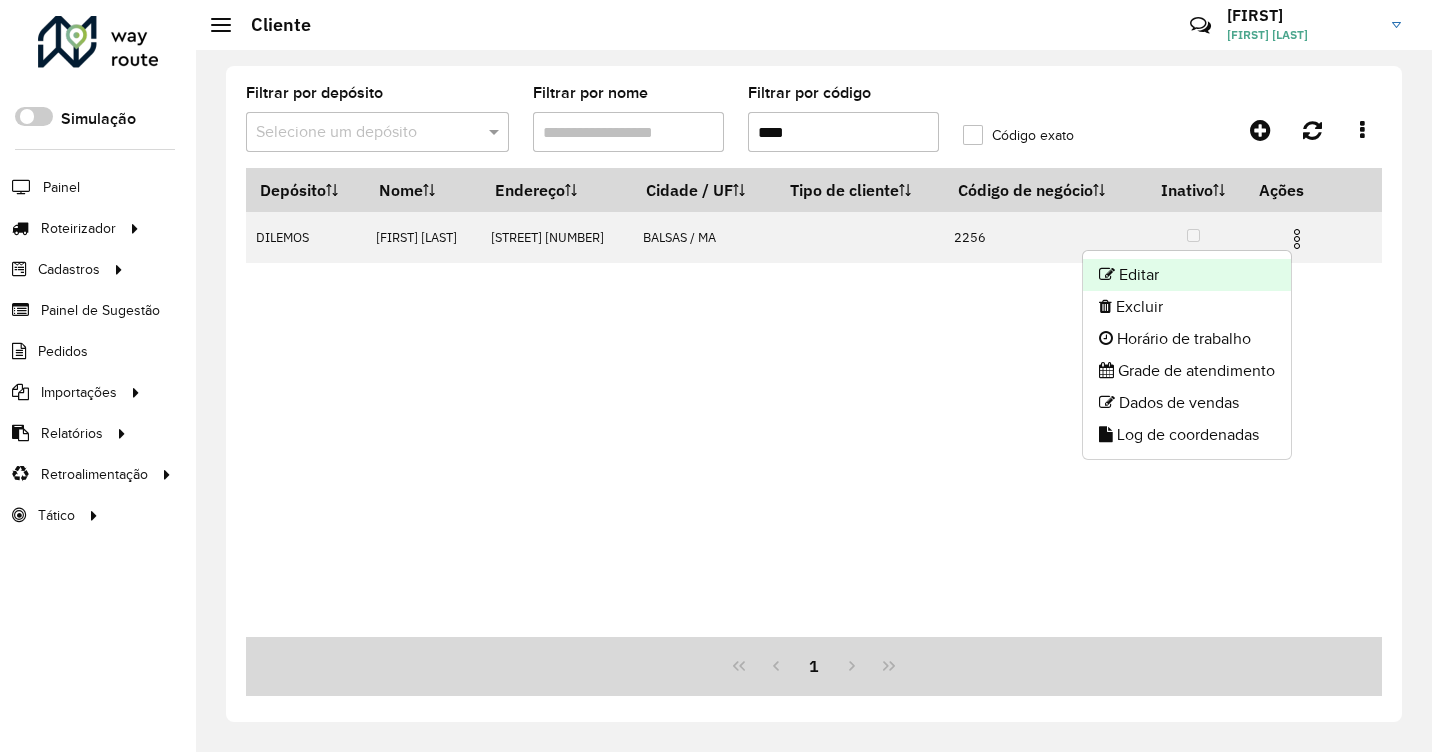 click on "Editar" 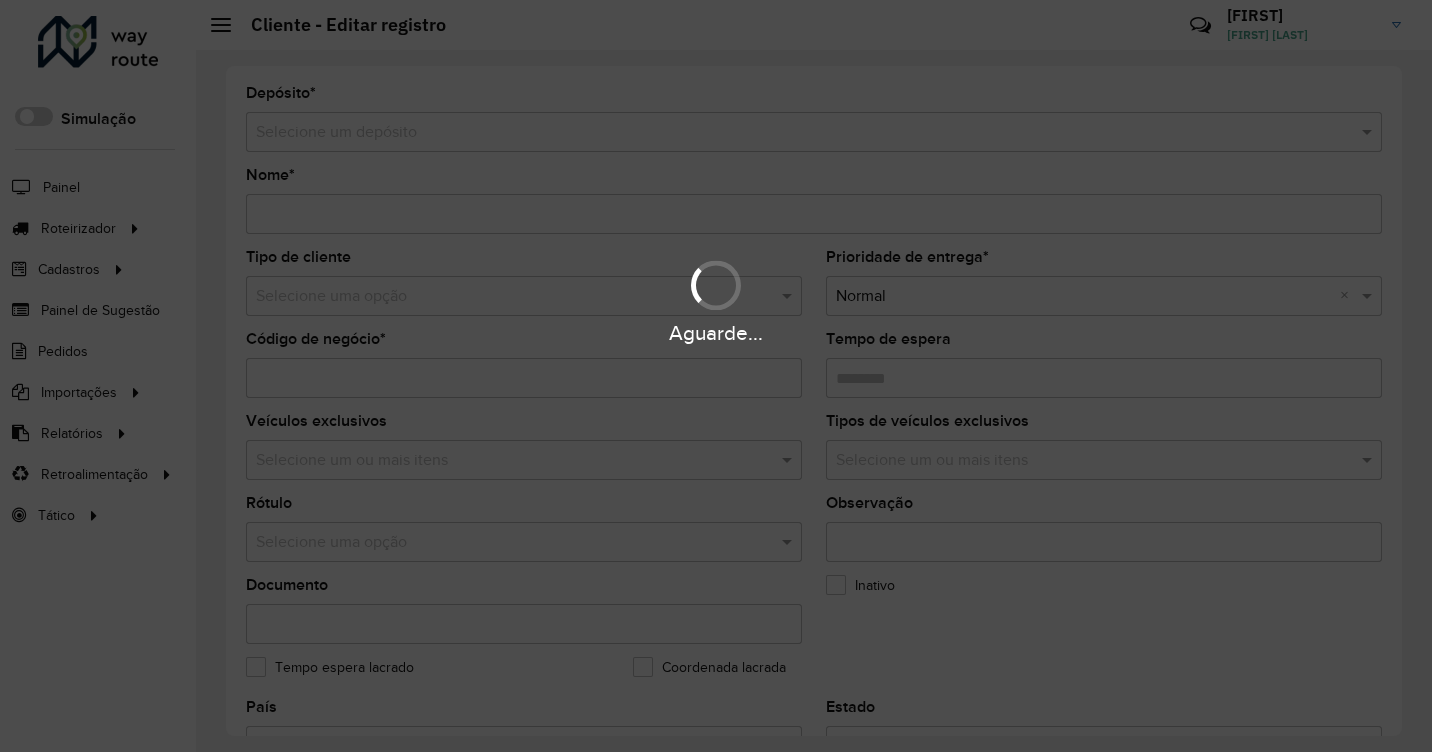 type on "**********" 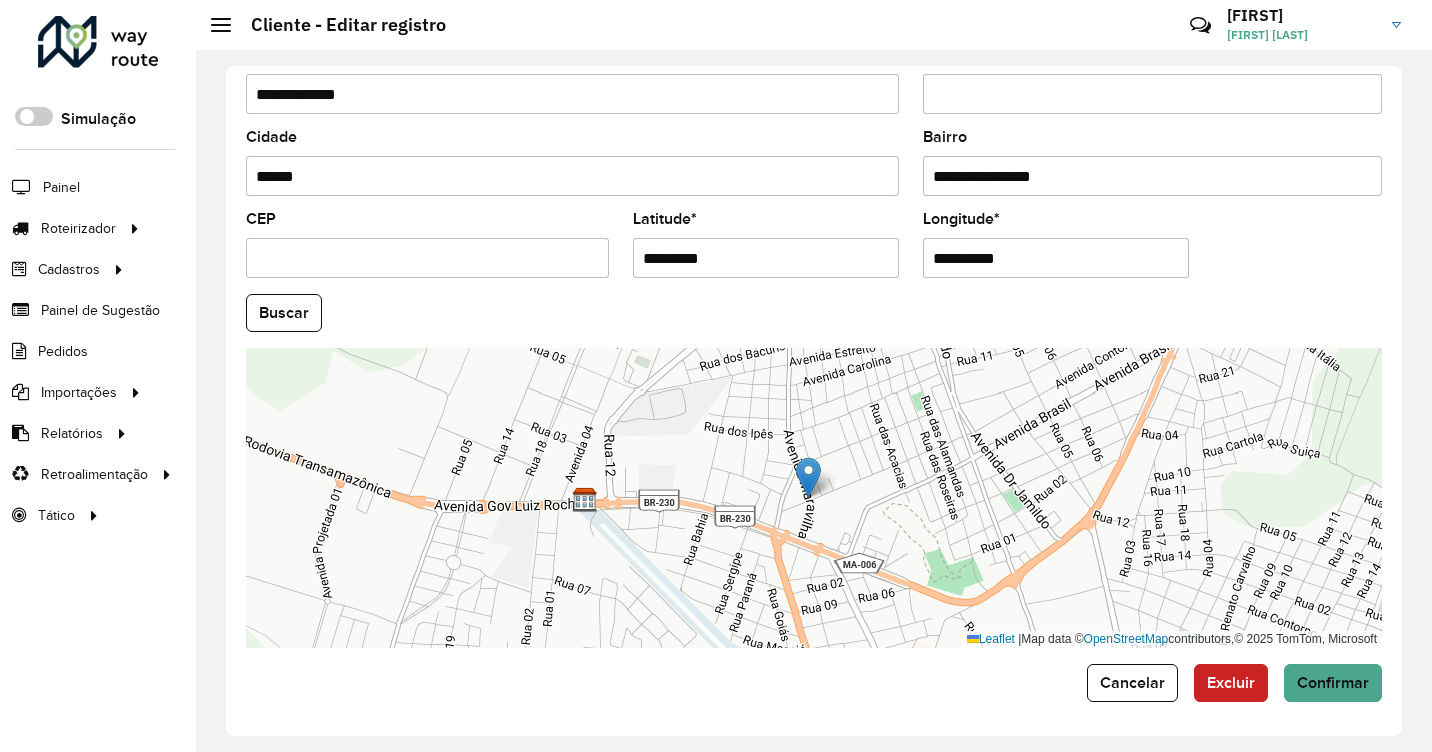 scroll, scrollTop: 736, scrollLeft: 0, axis: vertical 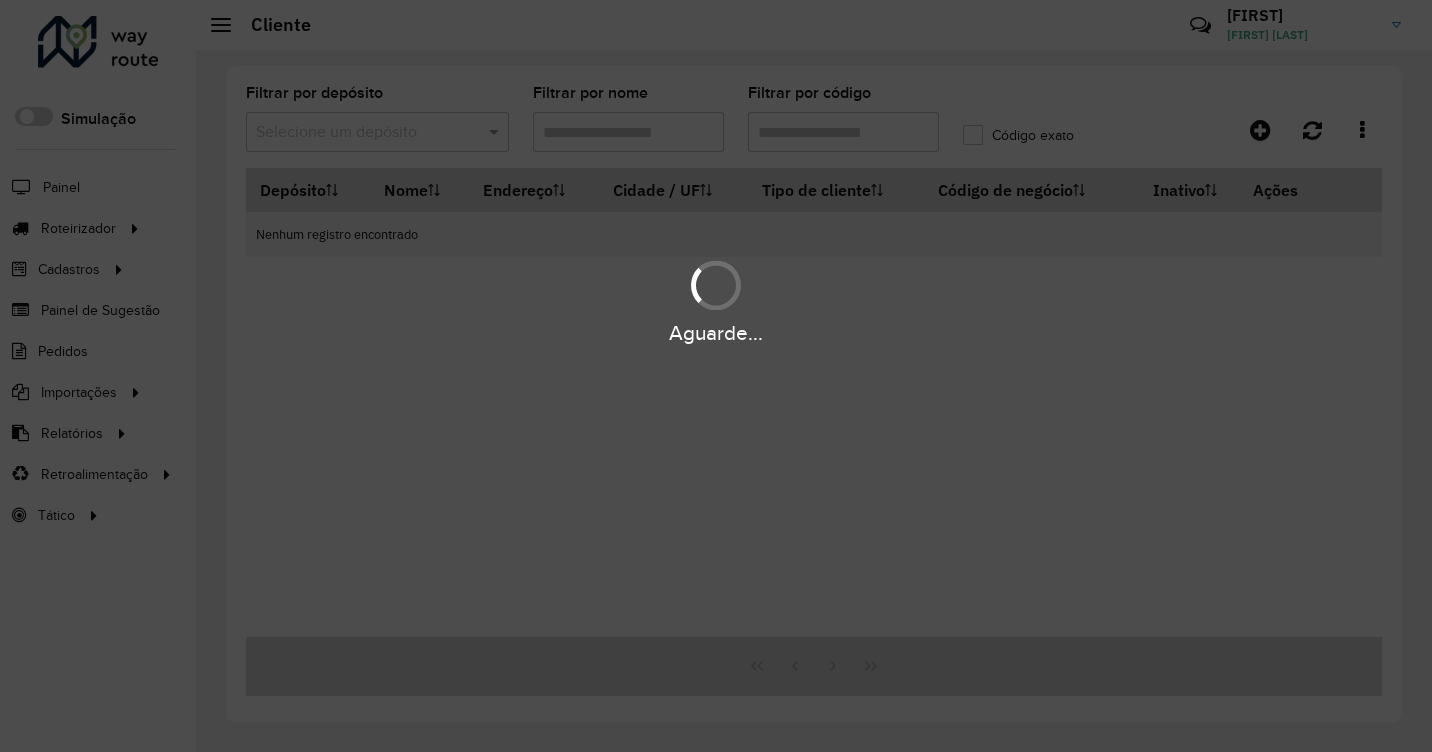 type on "****" 